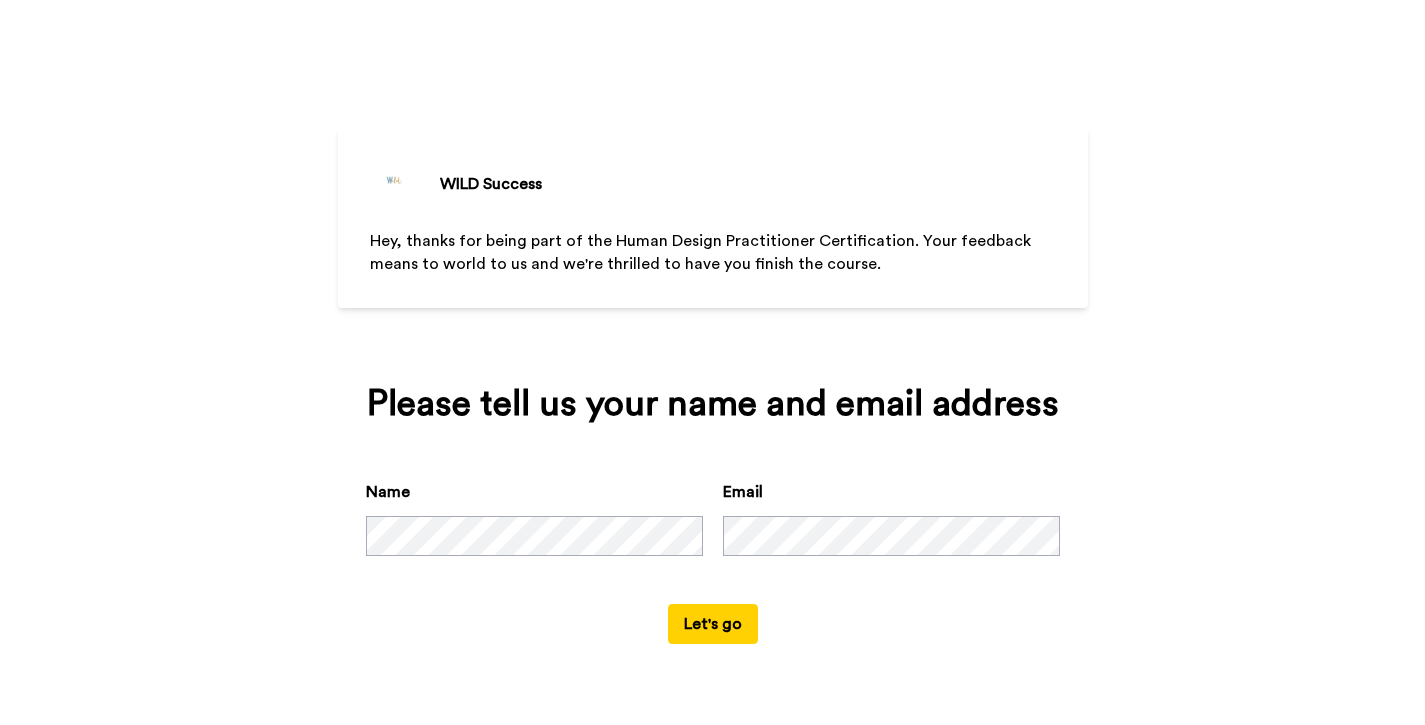 scroll, scrollTop: 0, scrollLeft: 0, axis: both 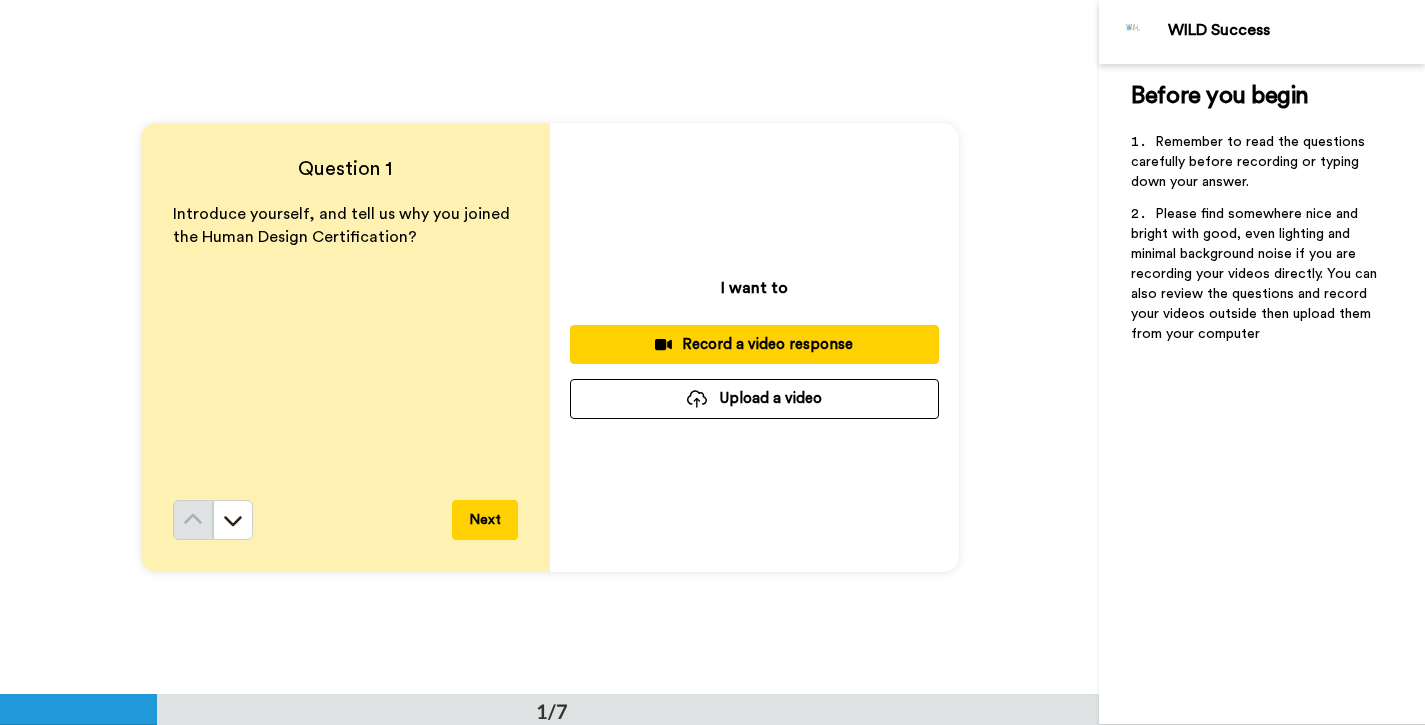 click on "Record a video response" at bounding box center (754, 344) 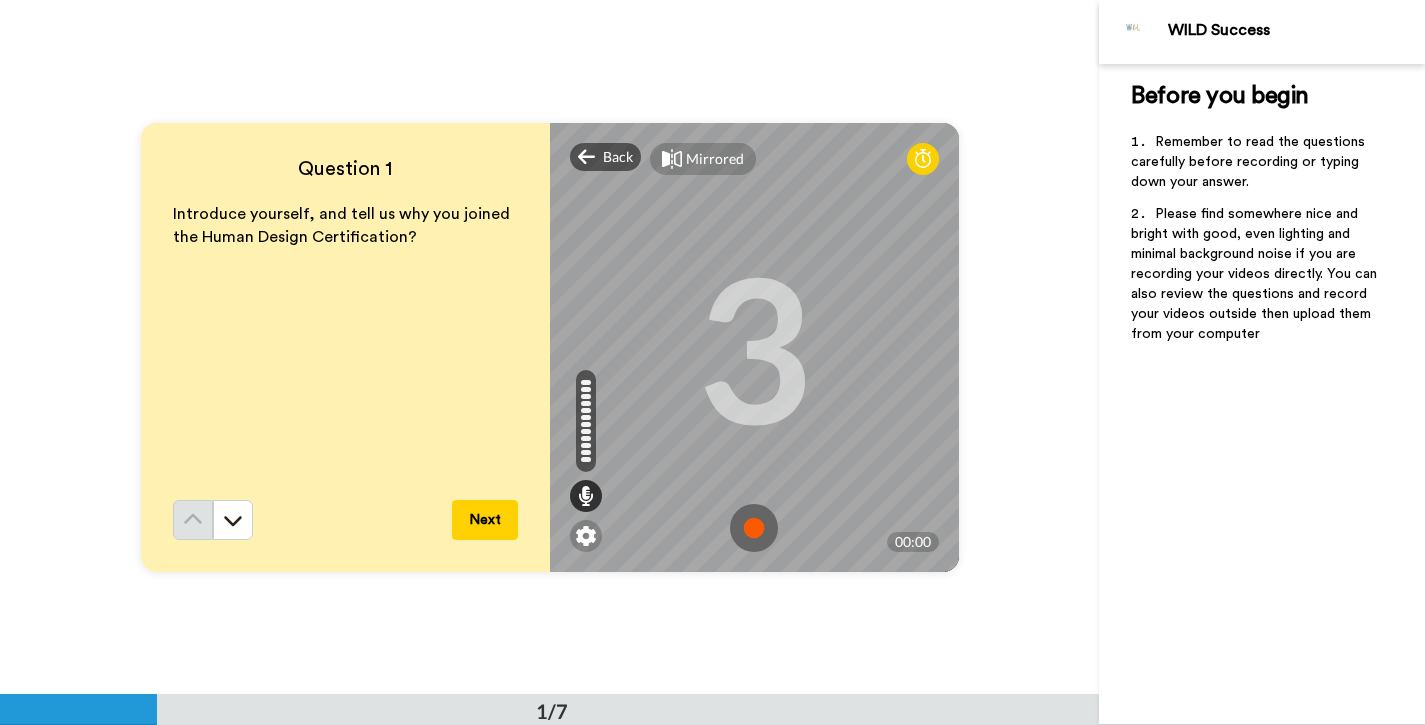 click at bounding box center [754, 528] 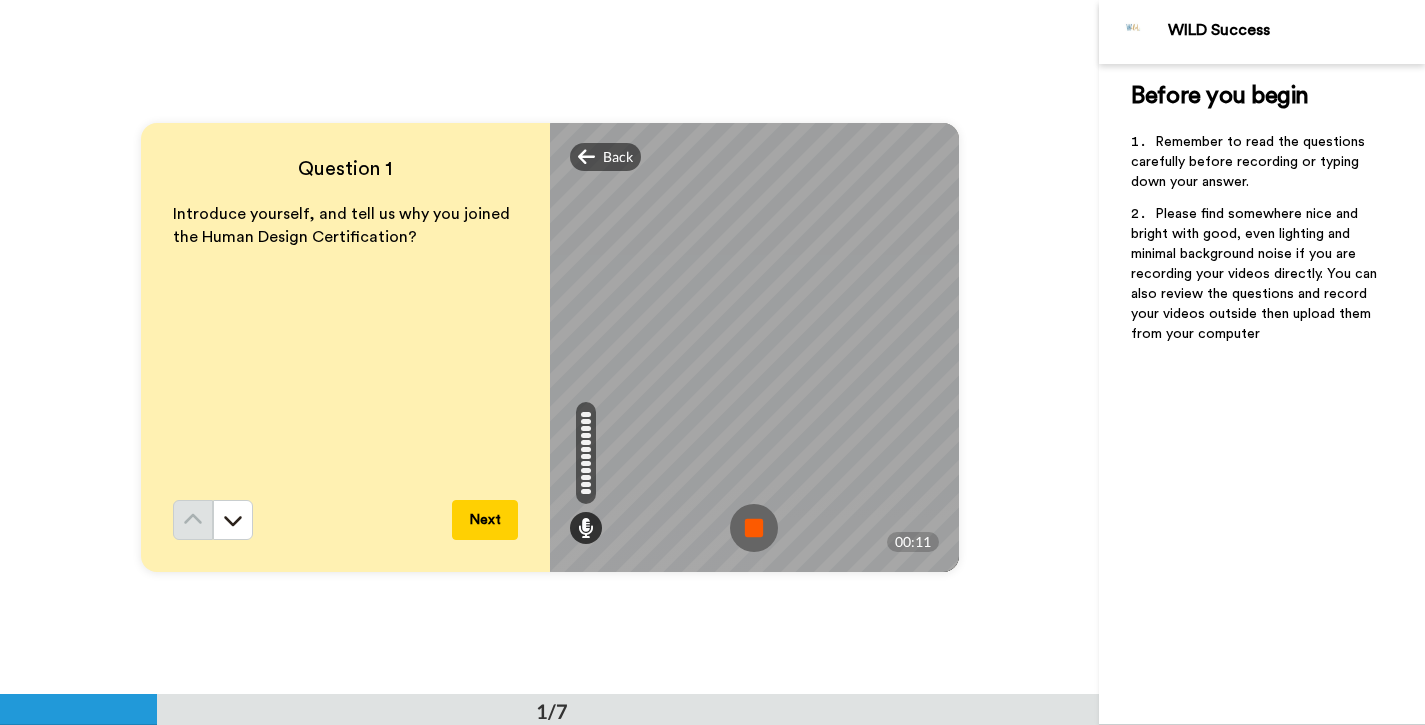 click at bounding box center [754, 528] 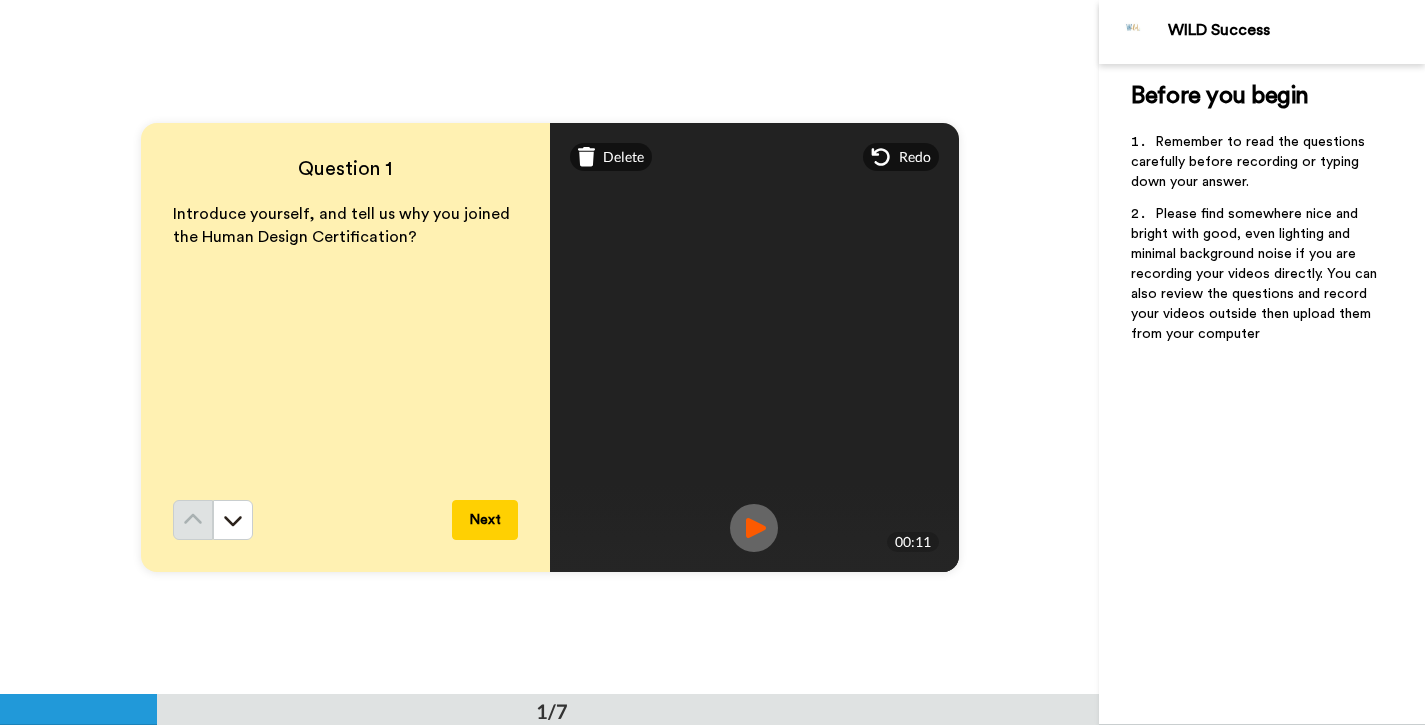 click on "Mirrored Redo" at bounding box center [754, 157] 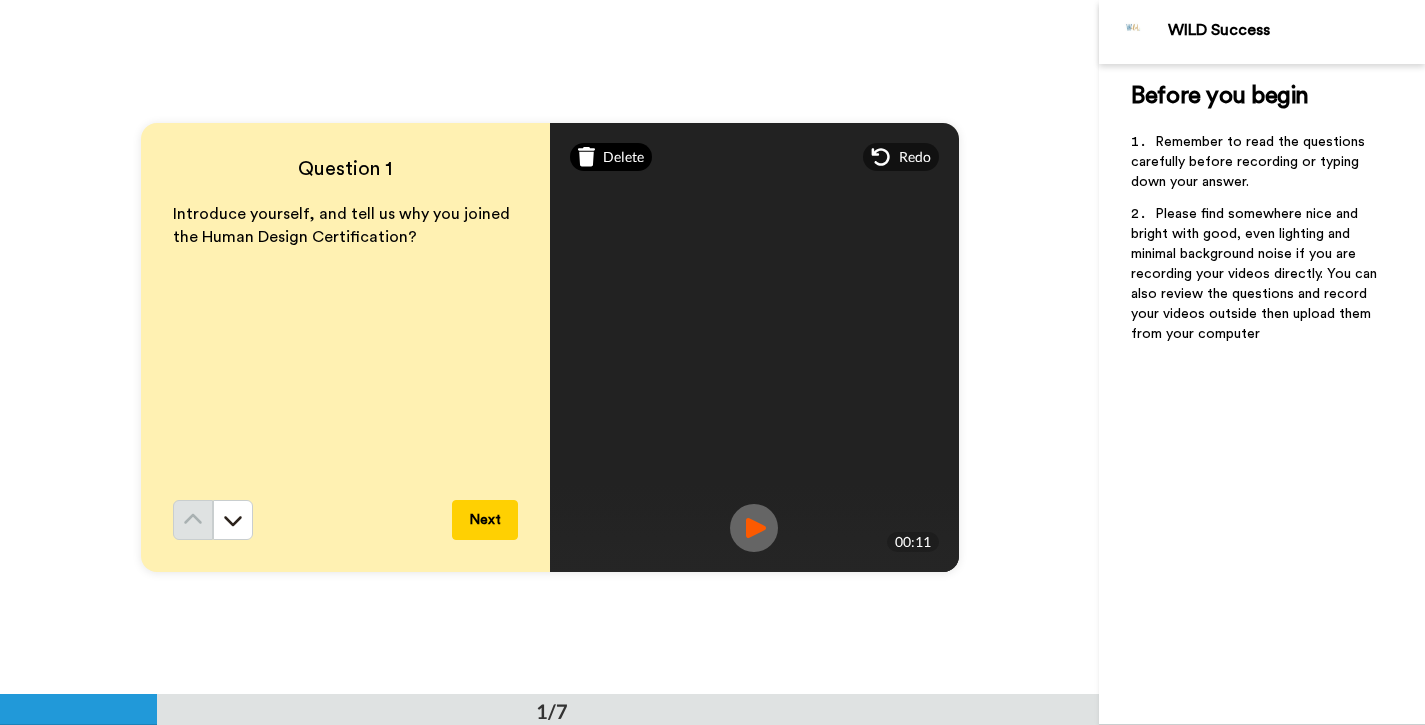 click 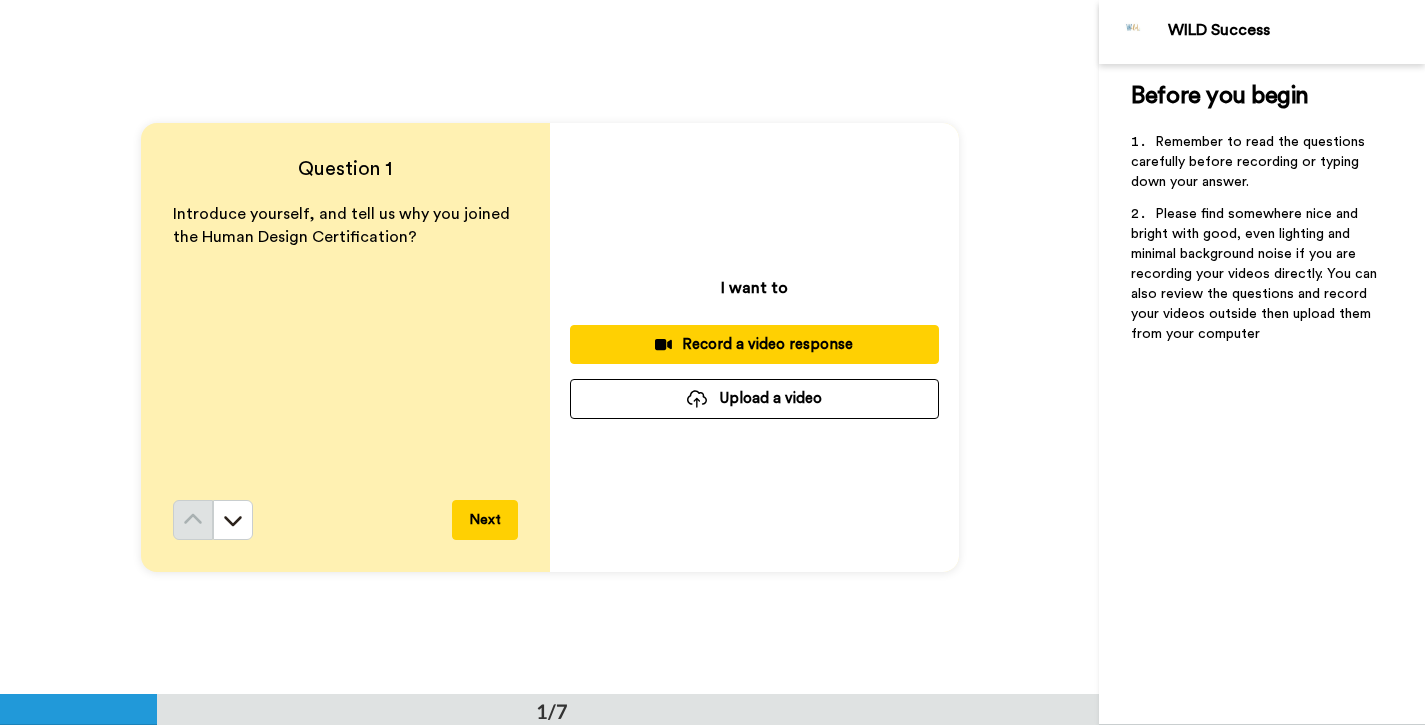 click on "Record a video response" at bounding box center [754, 344] 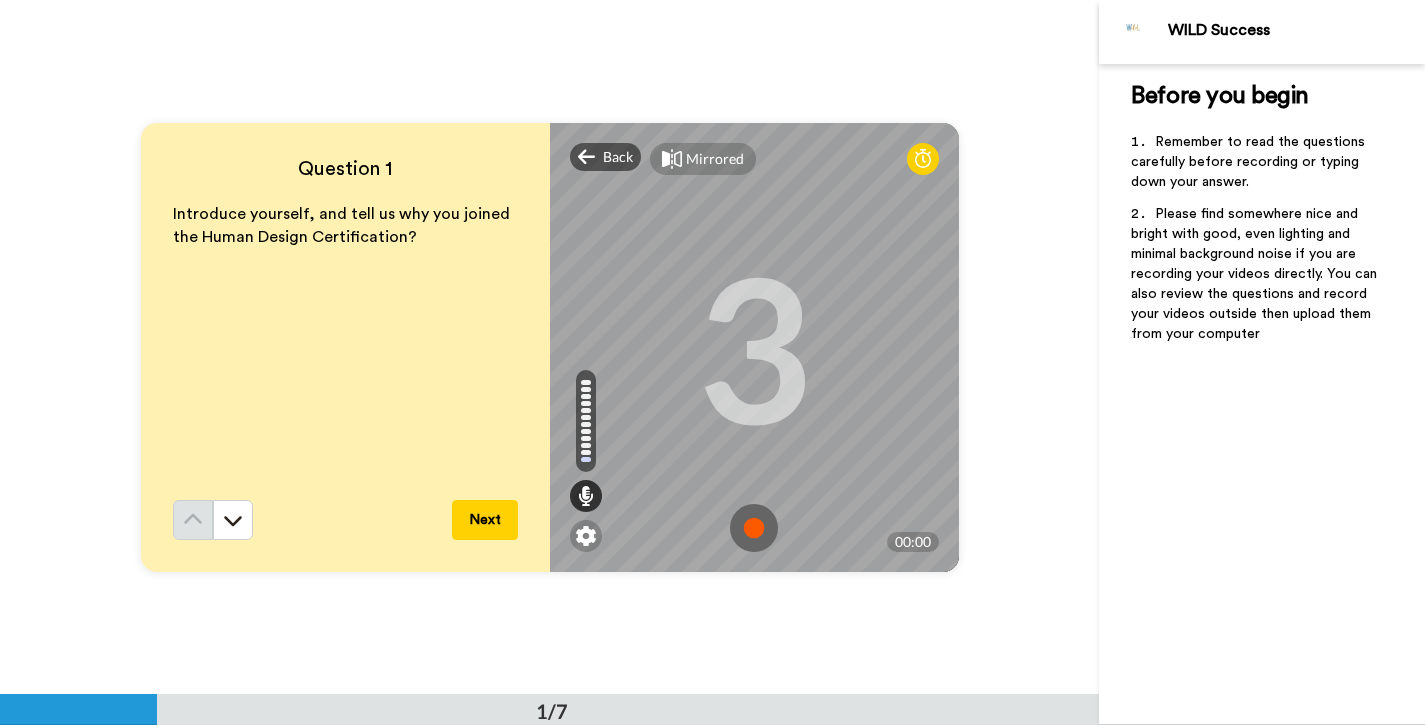 click at bounding box center [754, 528] 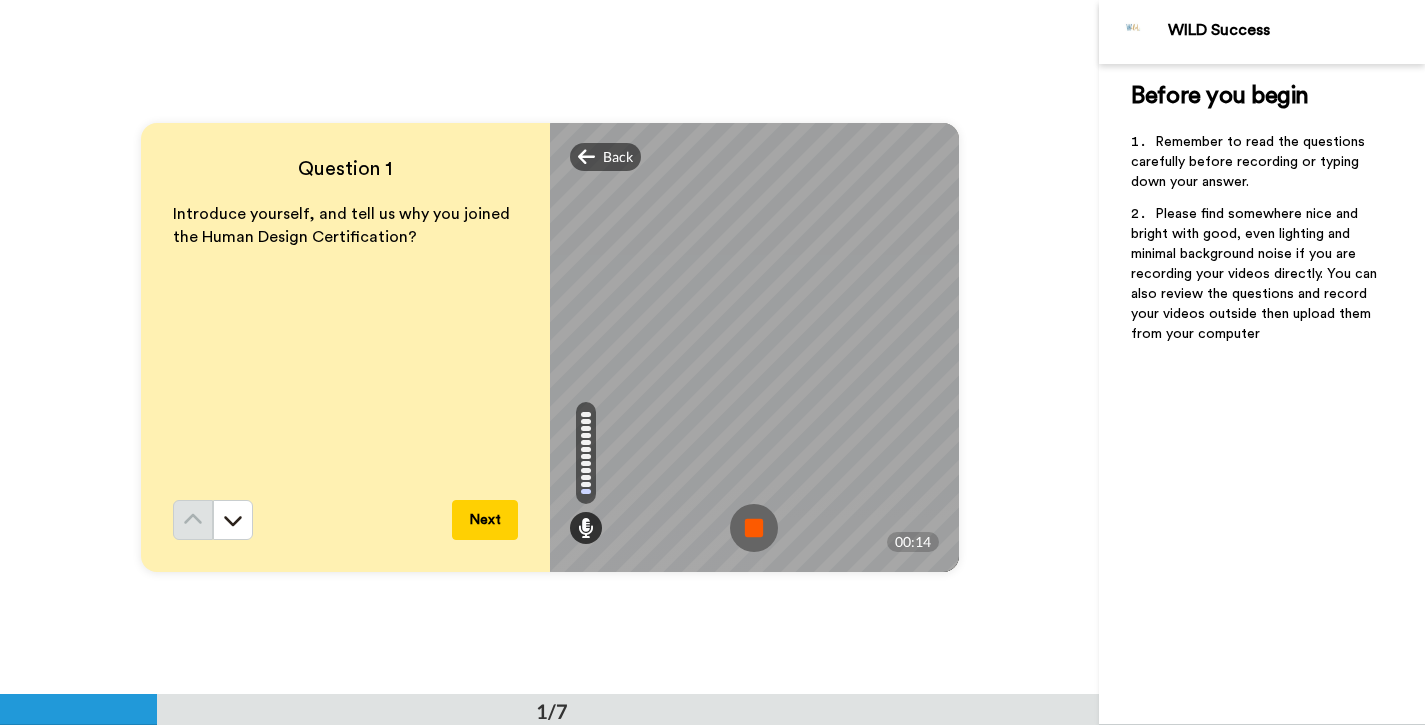 click at bounding box center (754, 528) 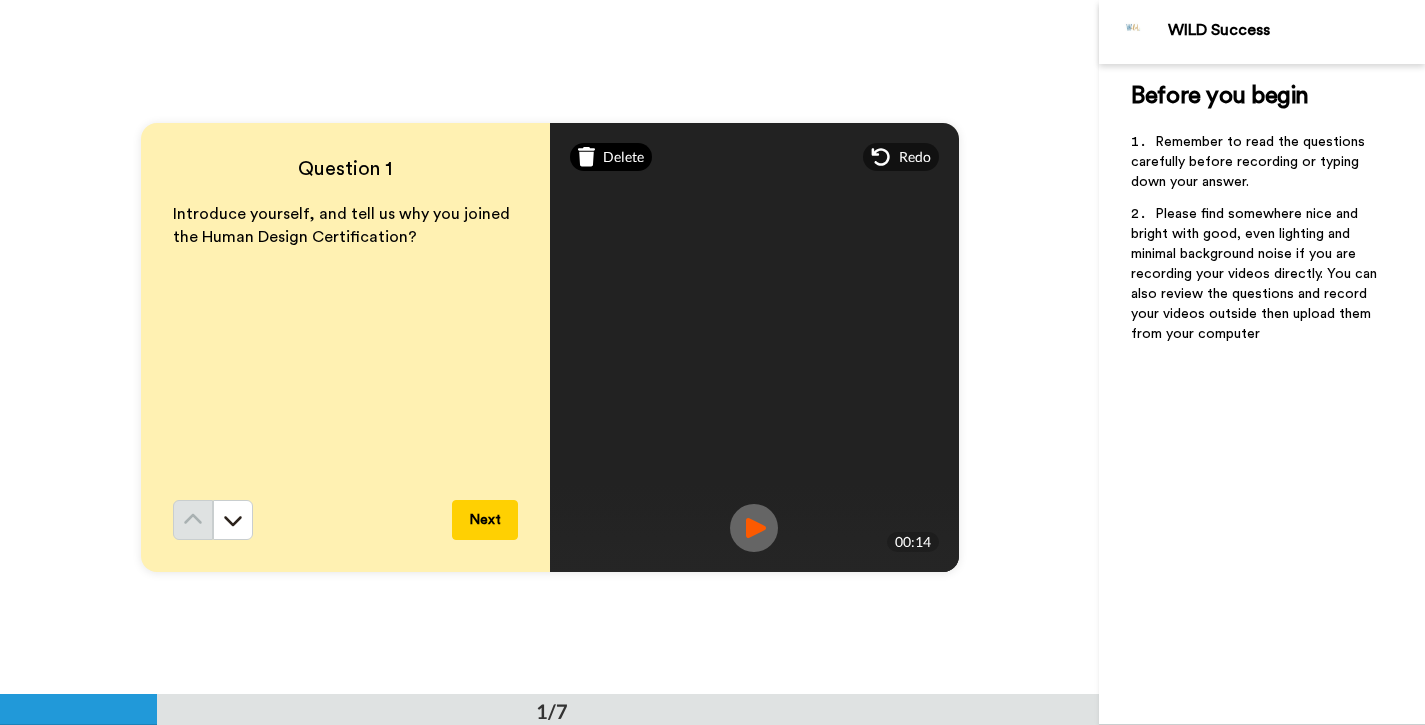 click on "Delete" at bounding box center (623, 157) 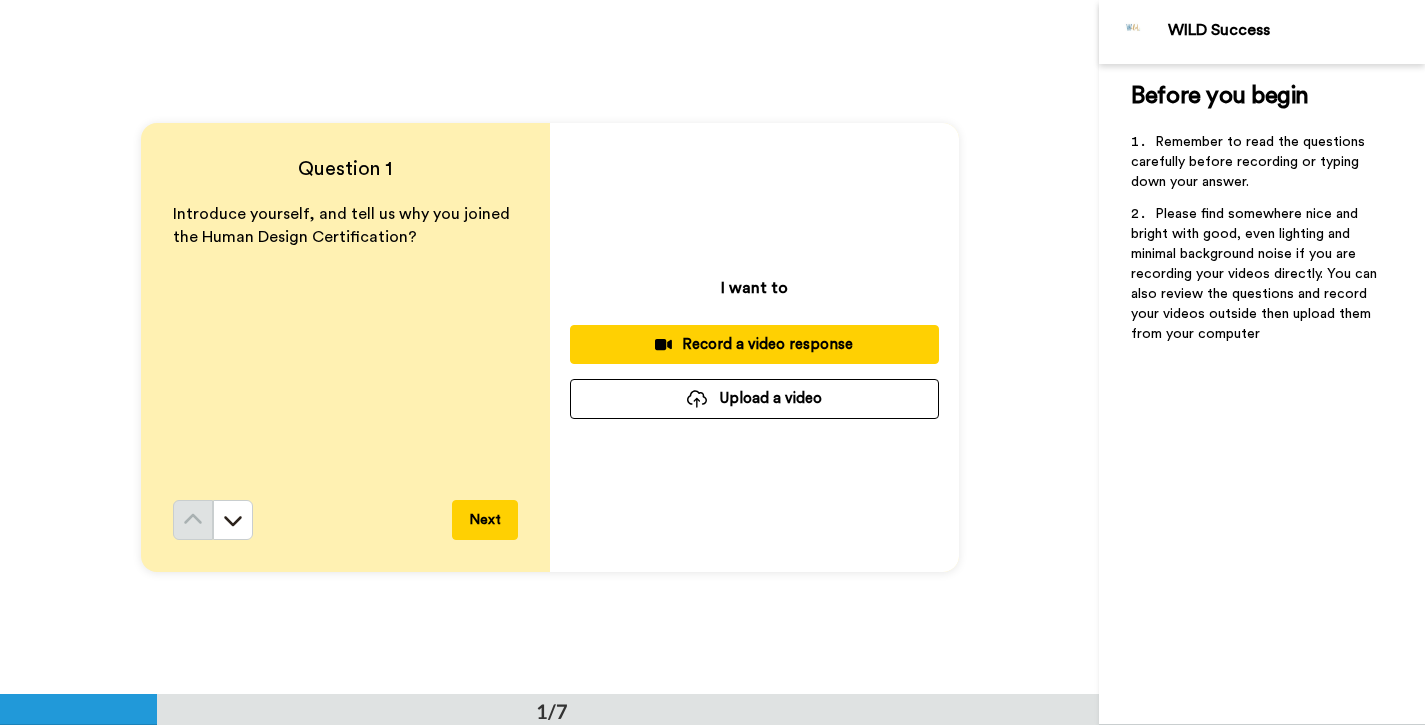 click on "Record a video response" at bounding box center [754, 344] 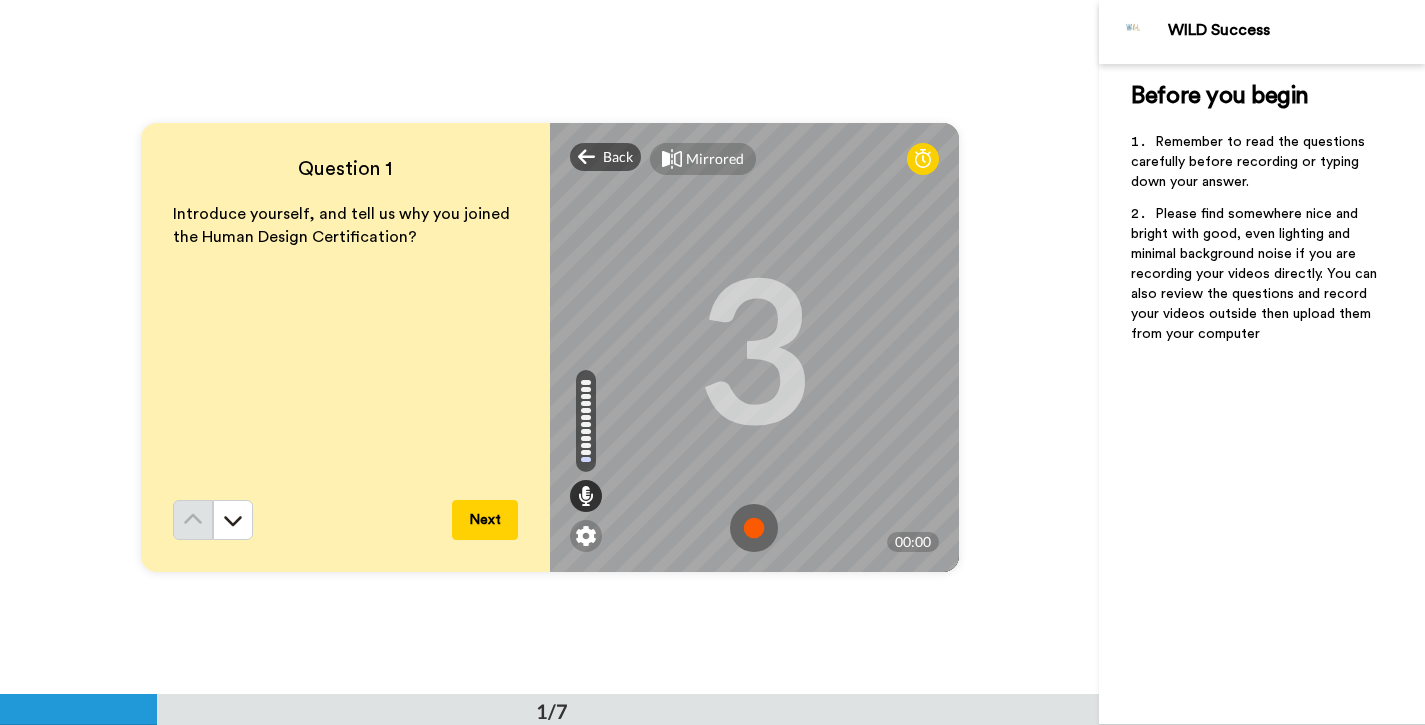click at bounding box center (754, 528) 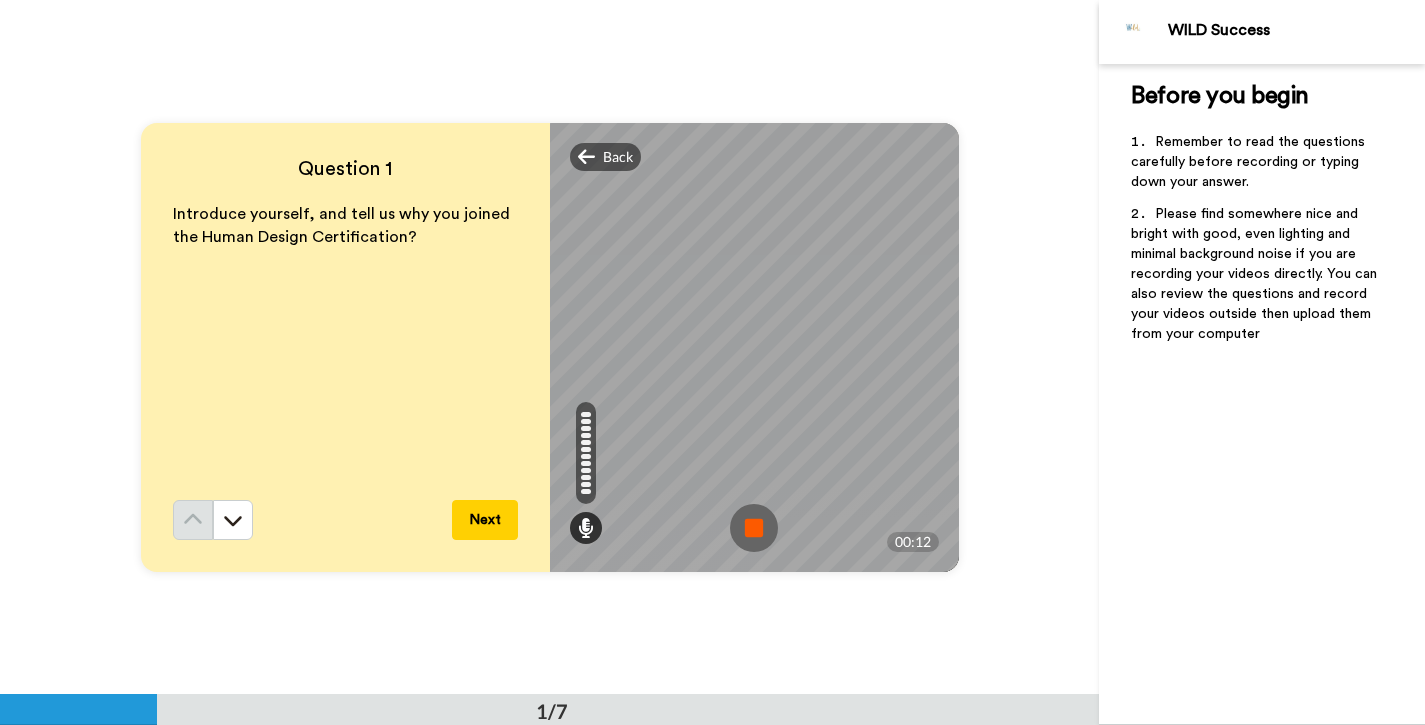 click at bounding box center [754, 528] 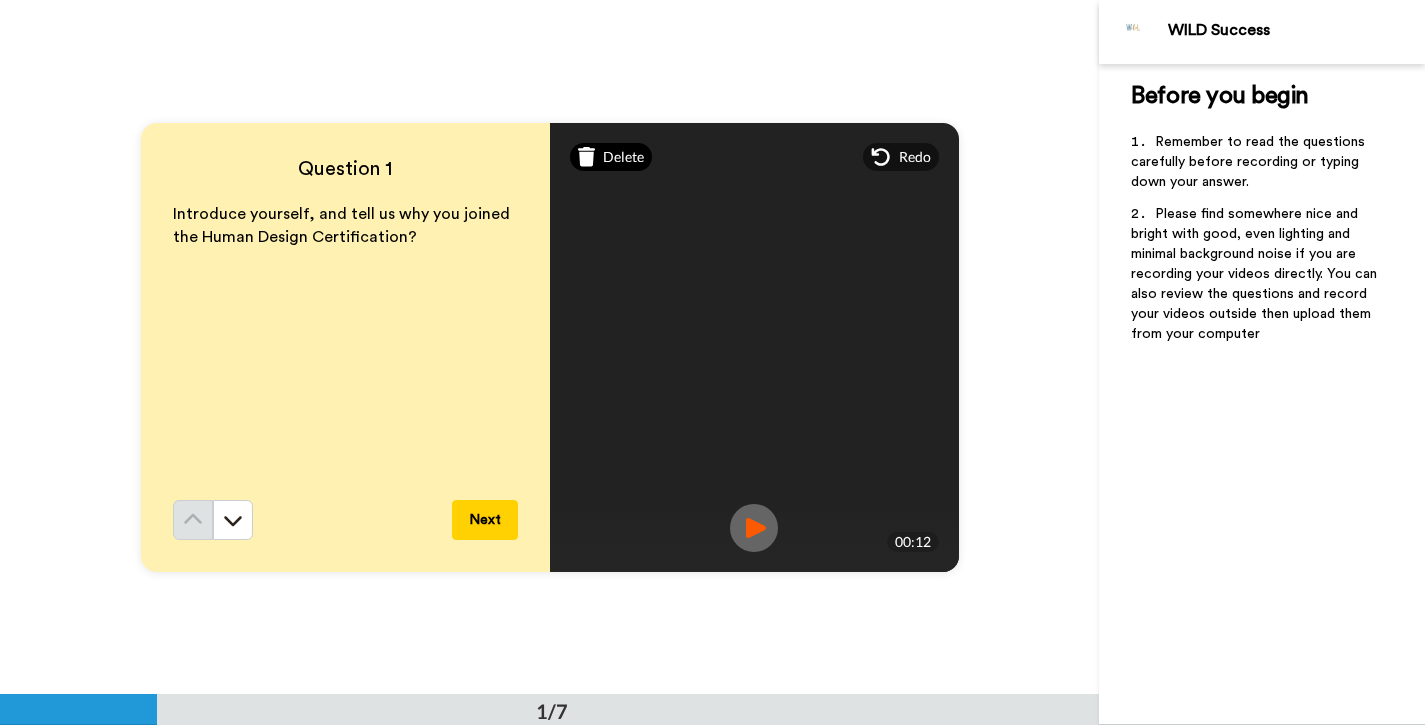 click on "Delete" at bounding box center [623, 157] 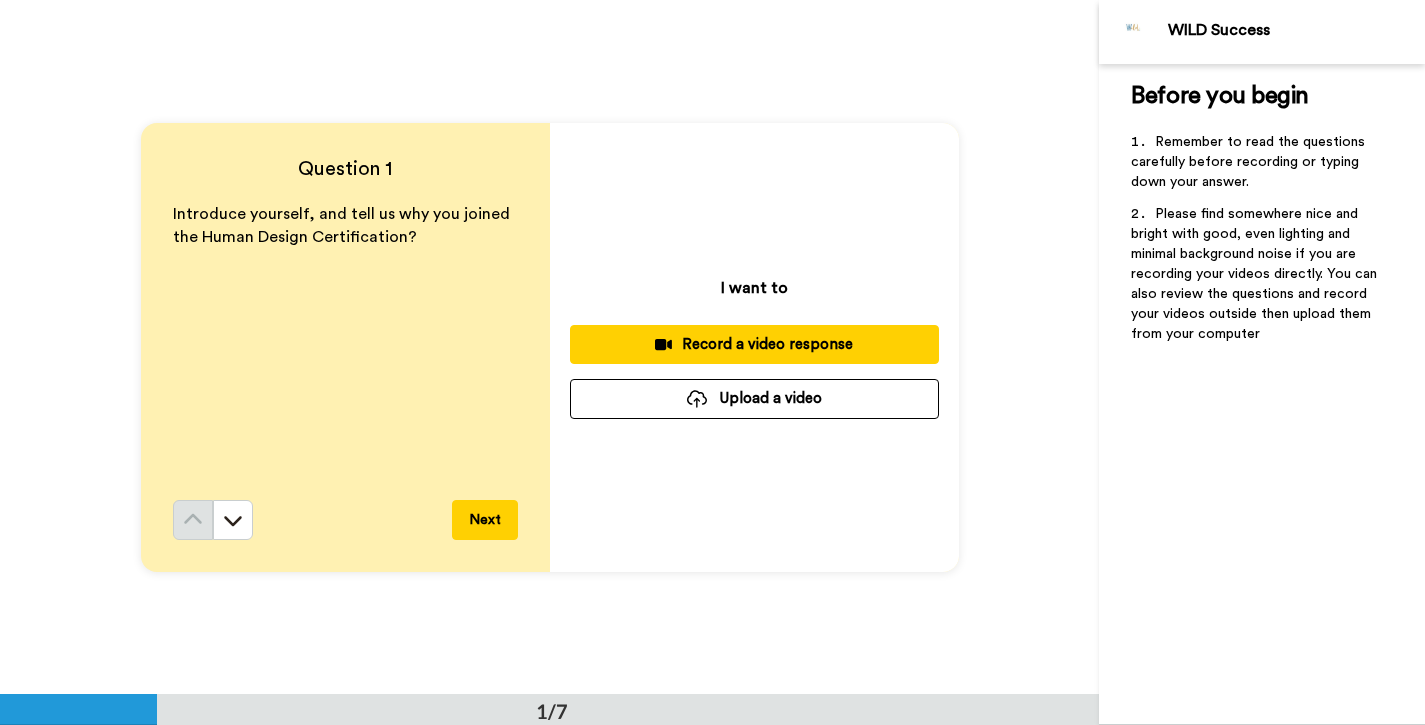 click on "Record a video response" at bounding box center [754, 344] 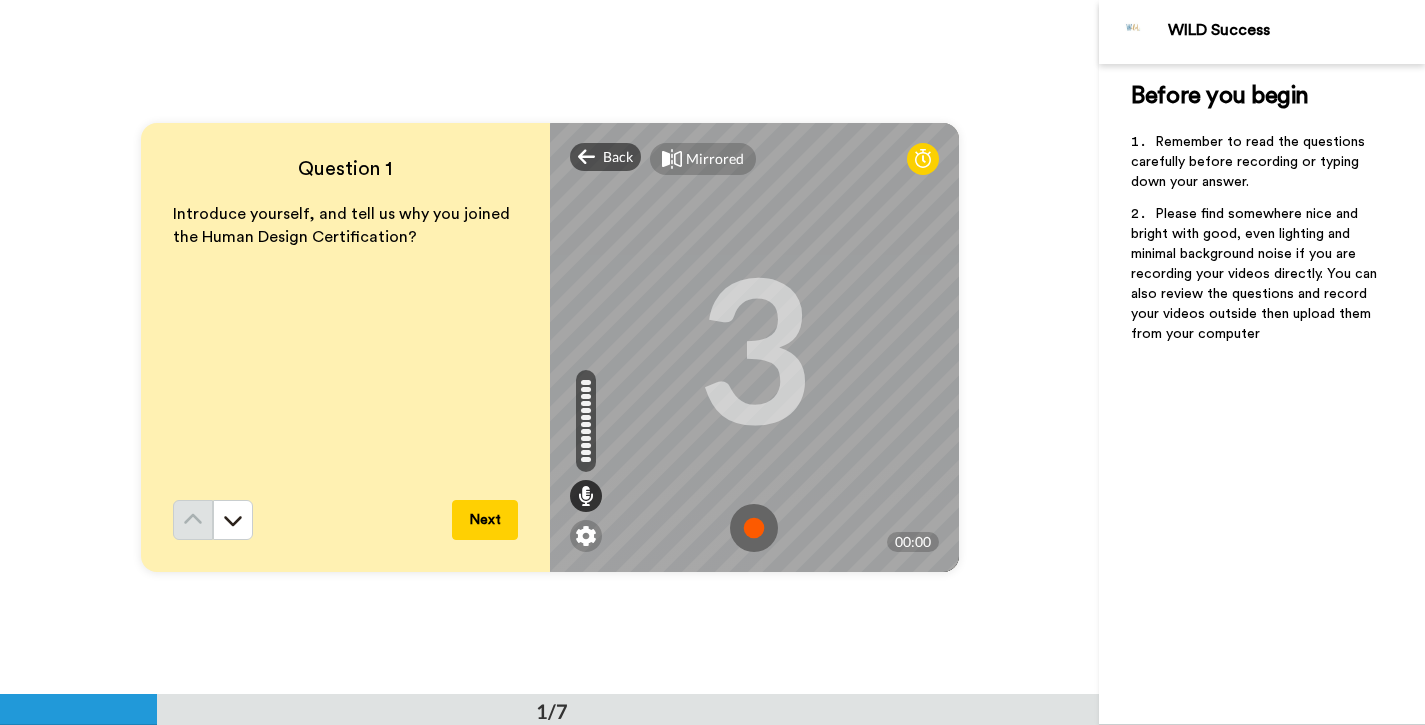 click at bounding box center [754, 528] 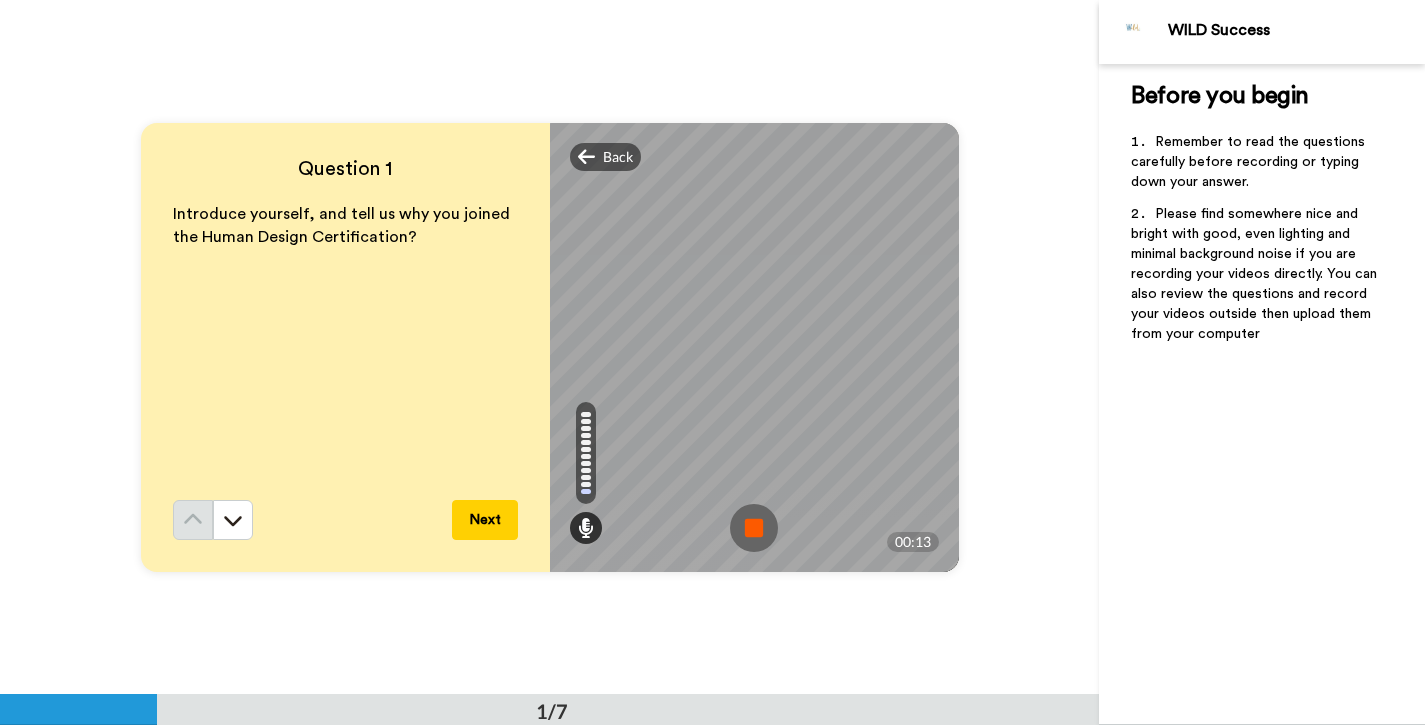 click at bounding box center [754, 528] 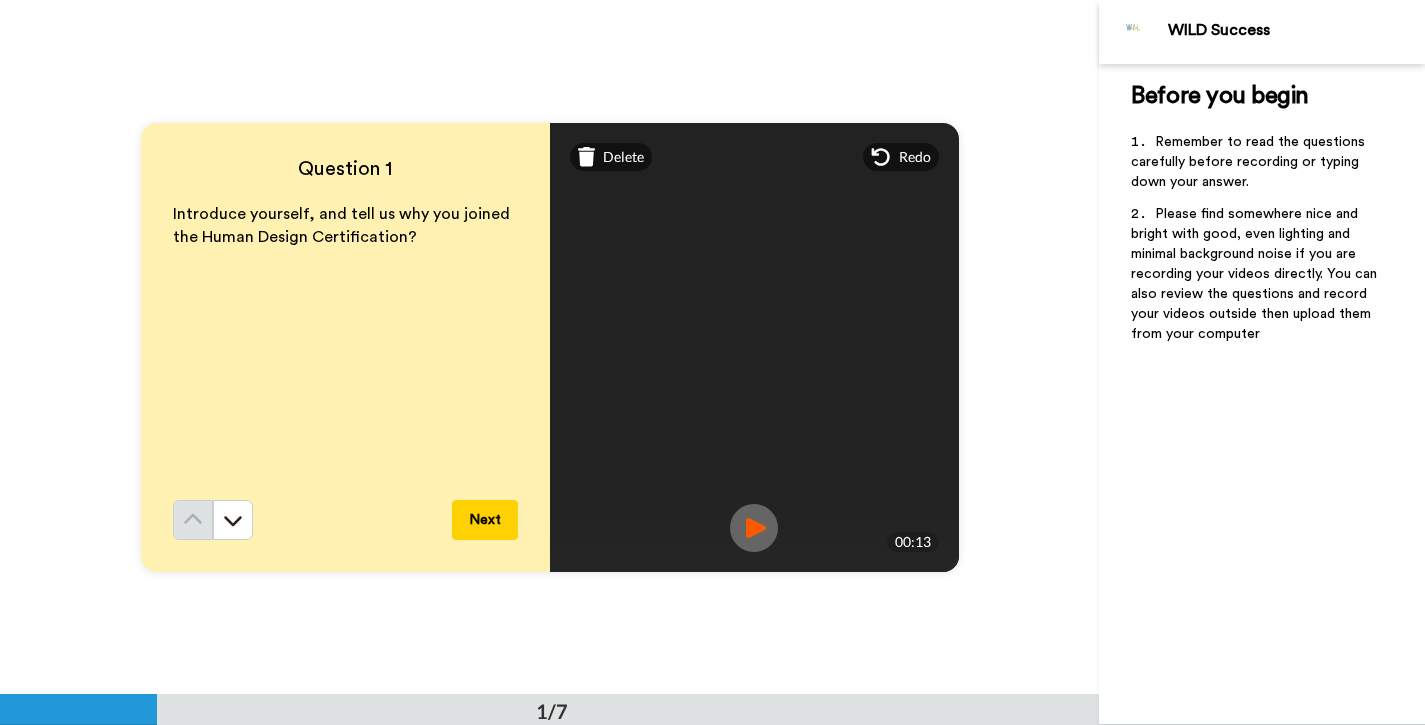 click on "Next" at bounding box center (485, 520) 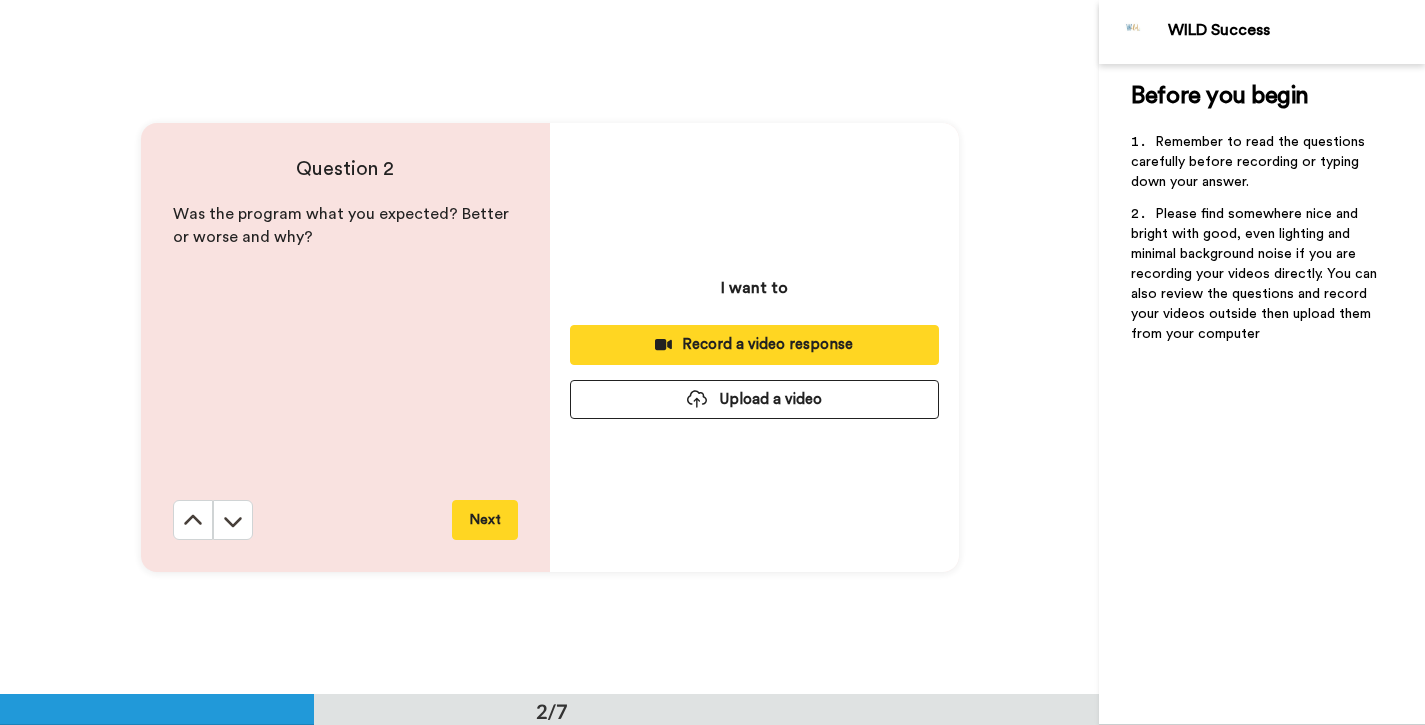 scroll, scrollTop: 695, scrollLeft: 0, axis: vertical 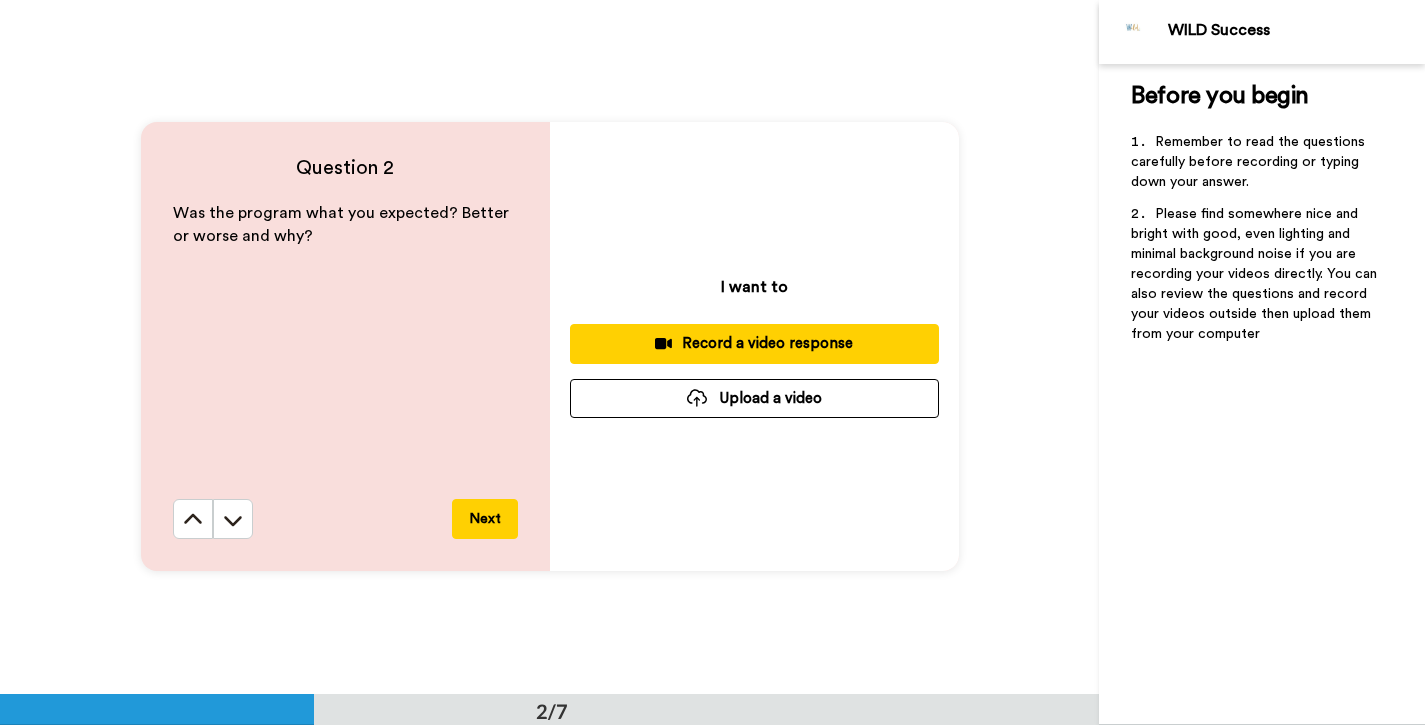 click on "Record a video response" at bounding box center (754, 343) 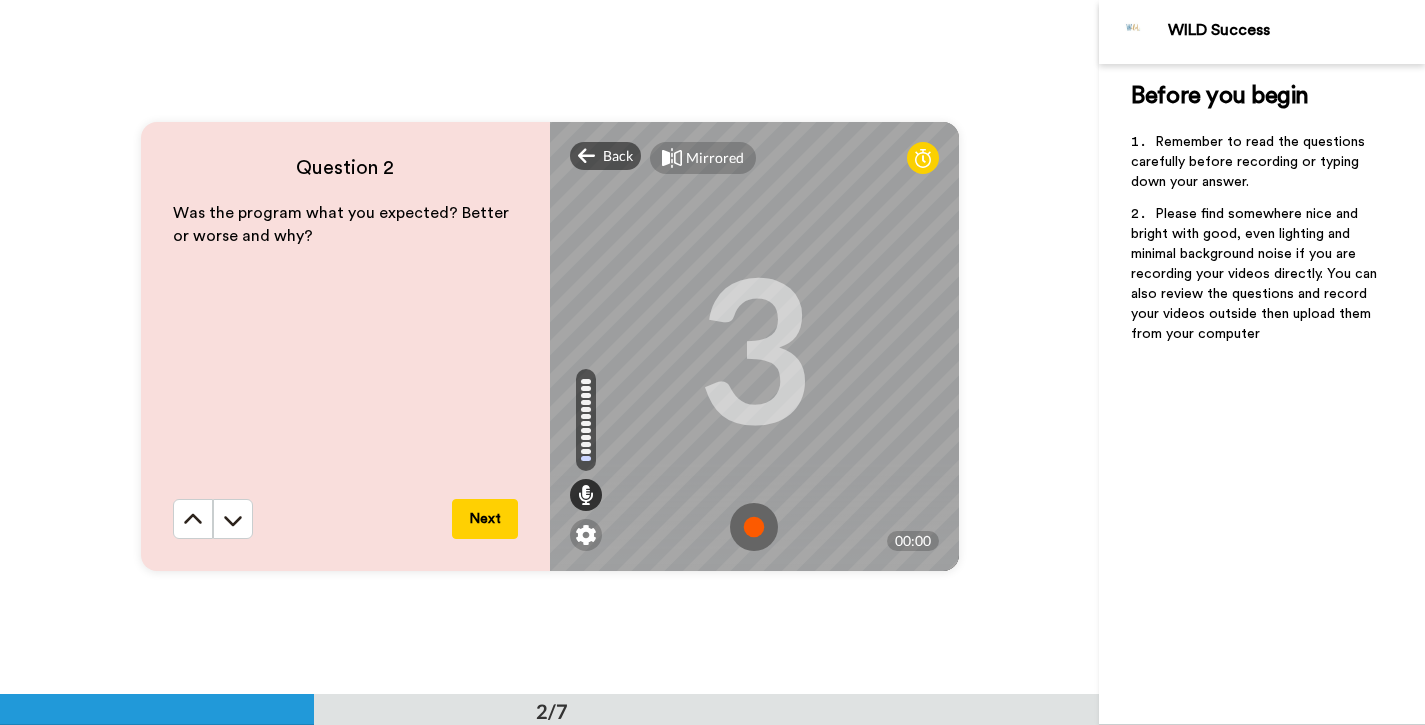 click at bounding box center [754, 527] 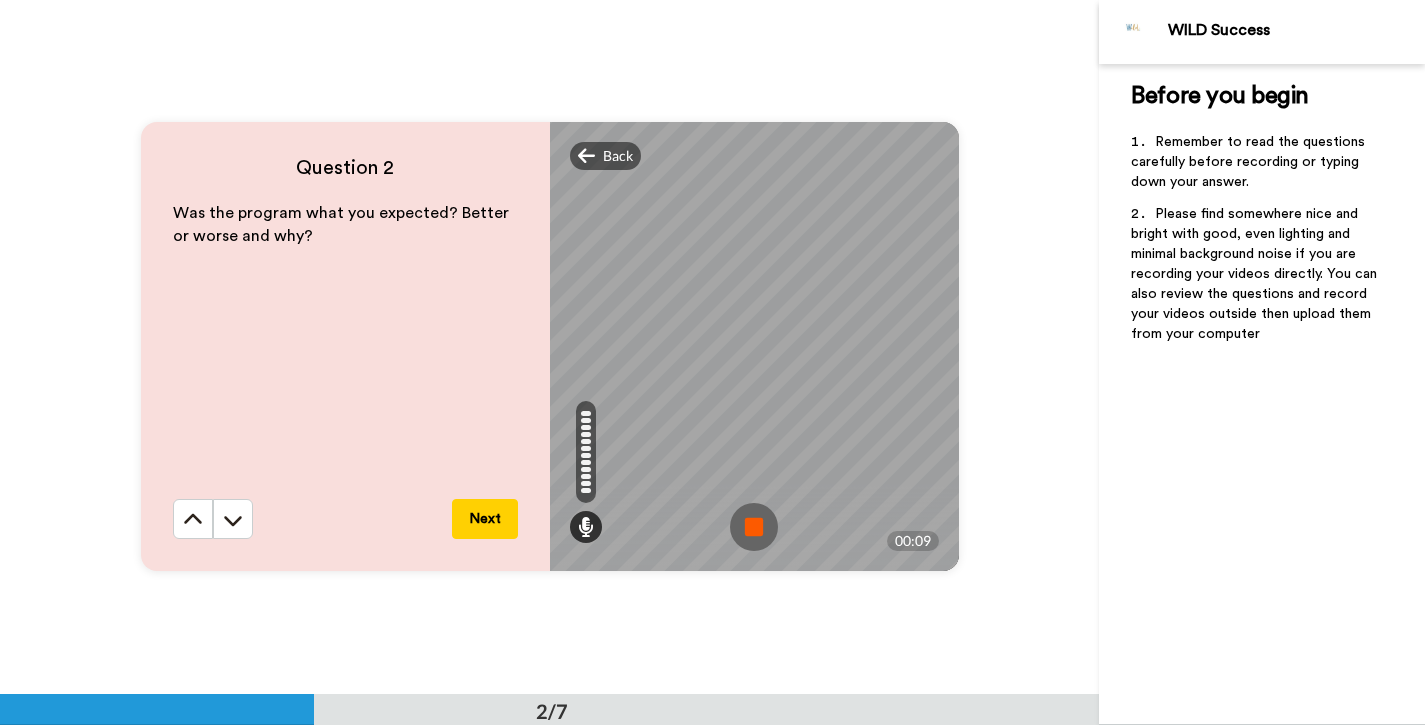 click at bounding box center [754, 527] 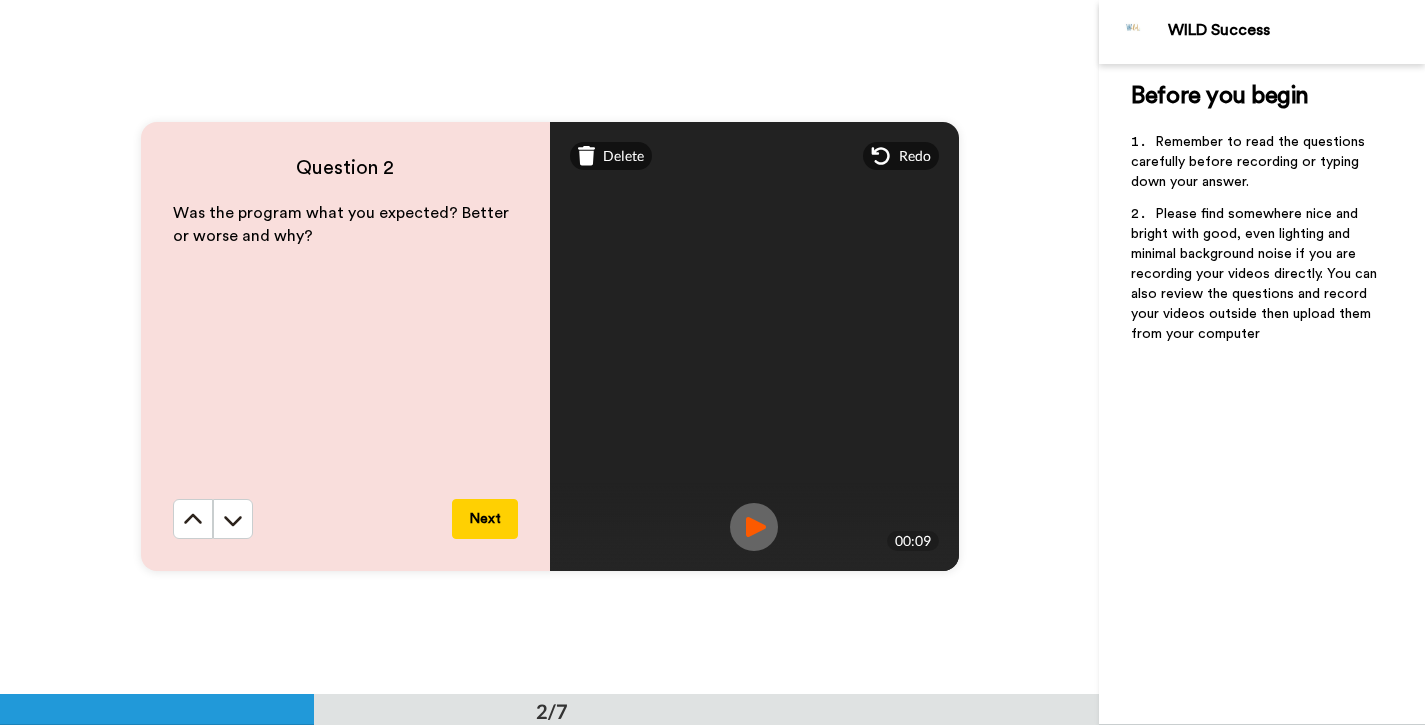 click on "Next" at bounding box center [485, 519] 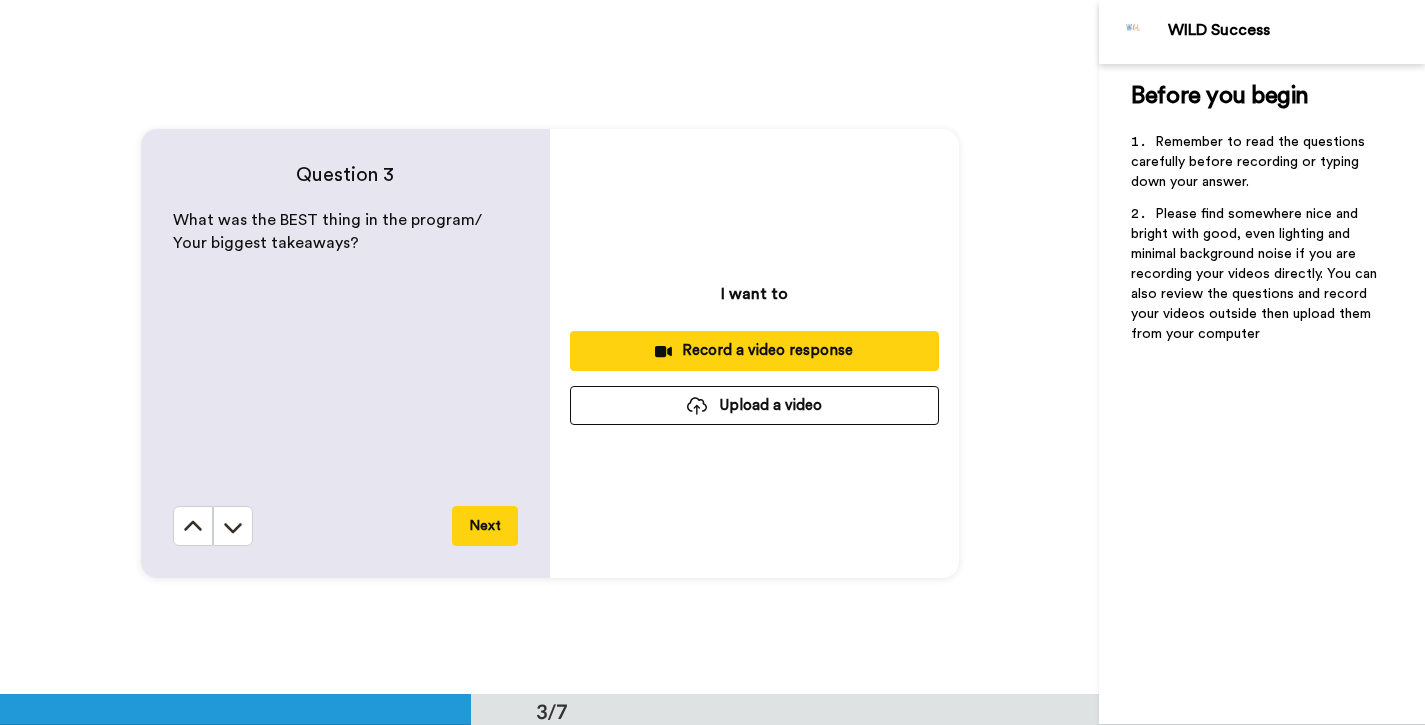 scroll, scrollTop: 1389, scrollLeft: 0, axis: vertical 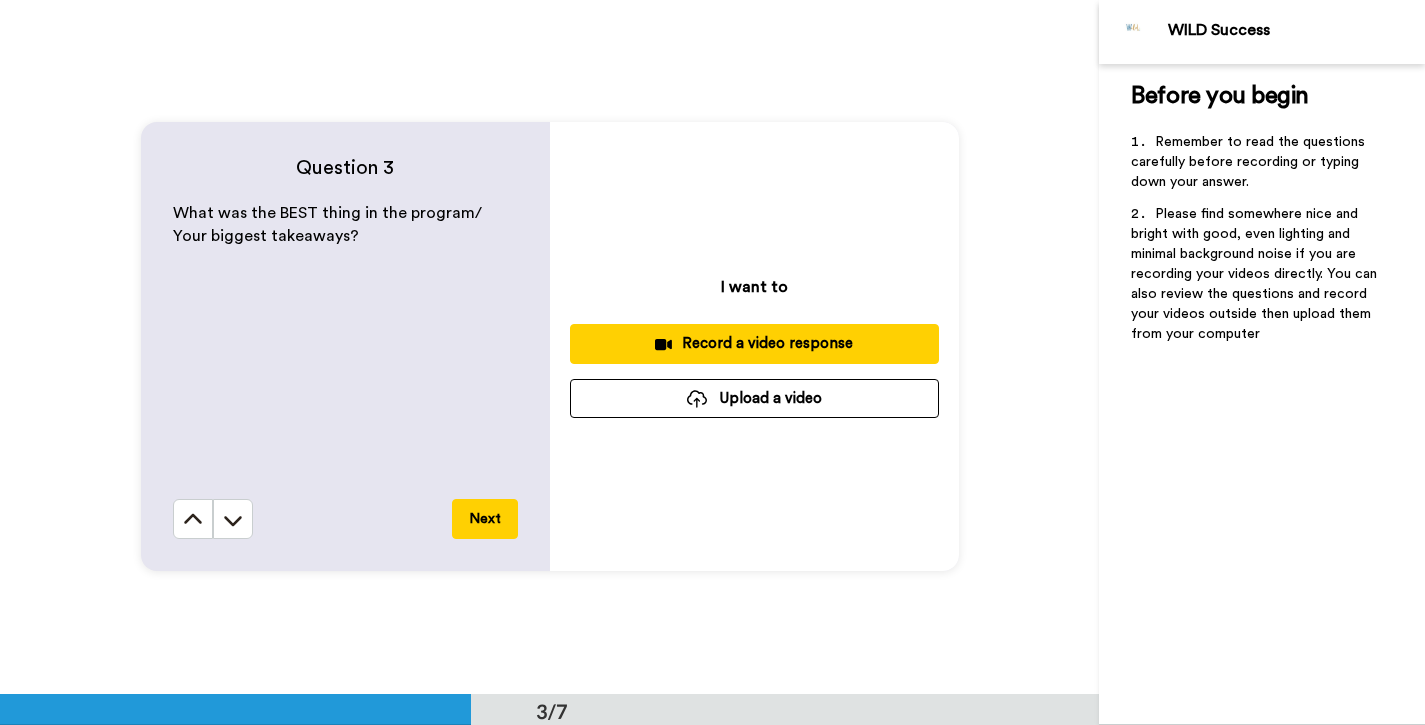 click on "Record a video response" at bounding box center [754, 343] 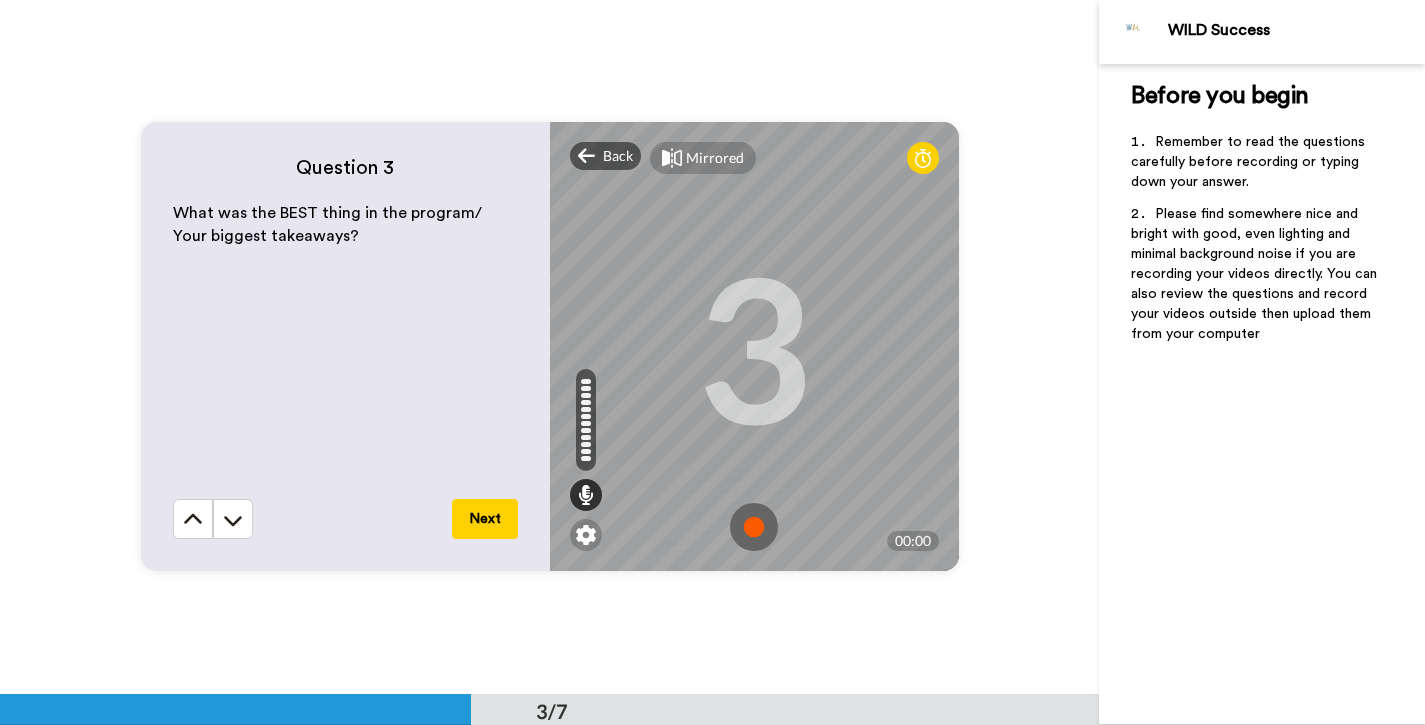 click at bounding box center (754, 527) 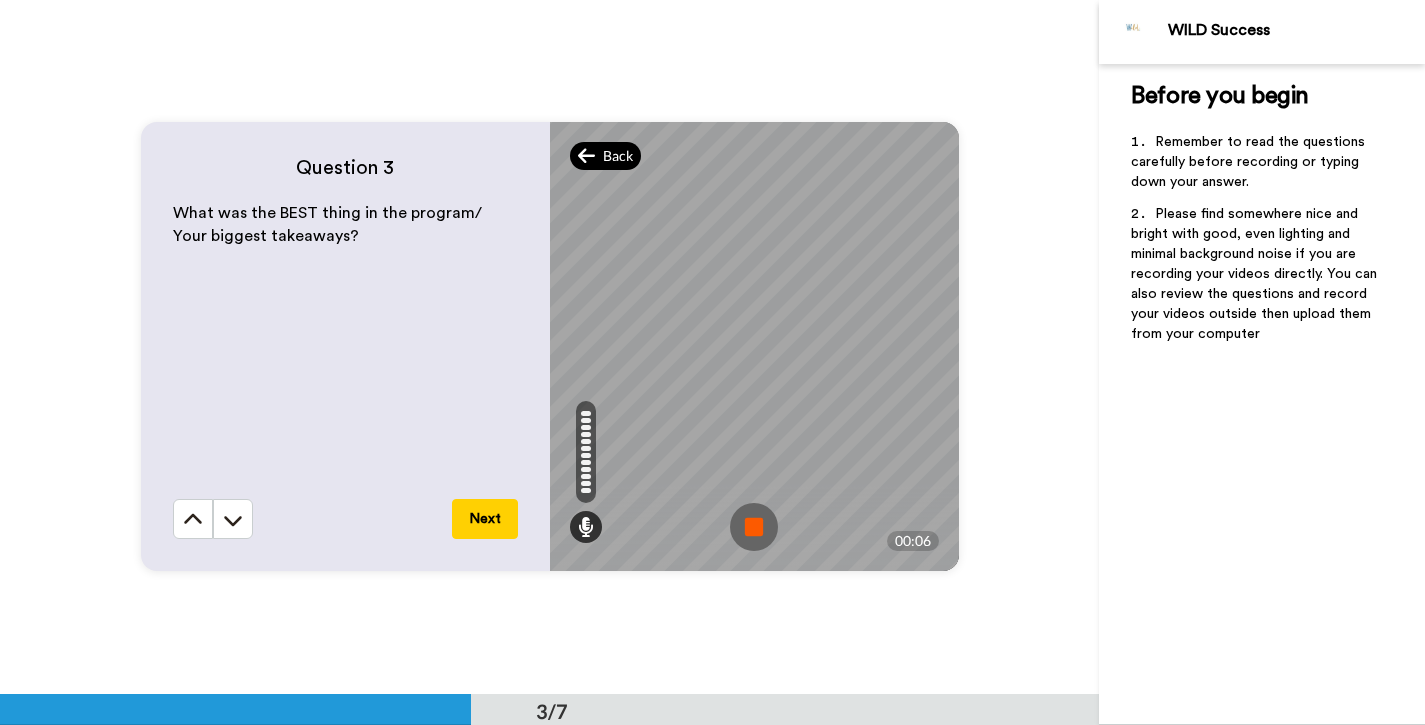 click 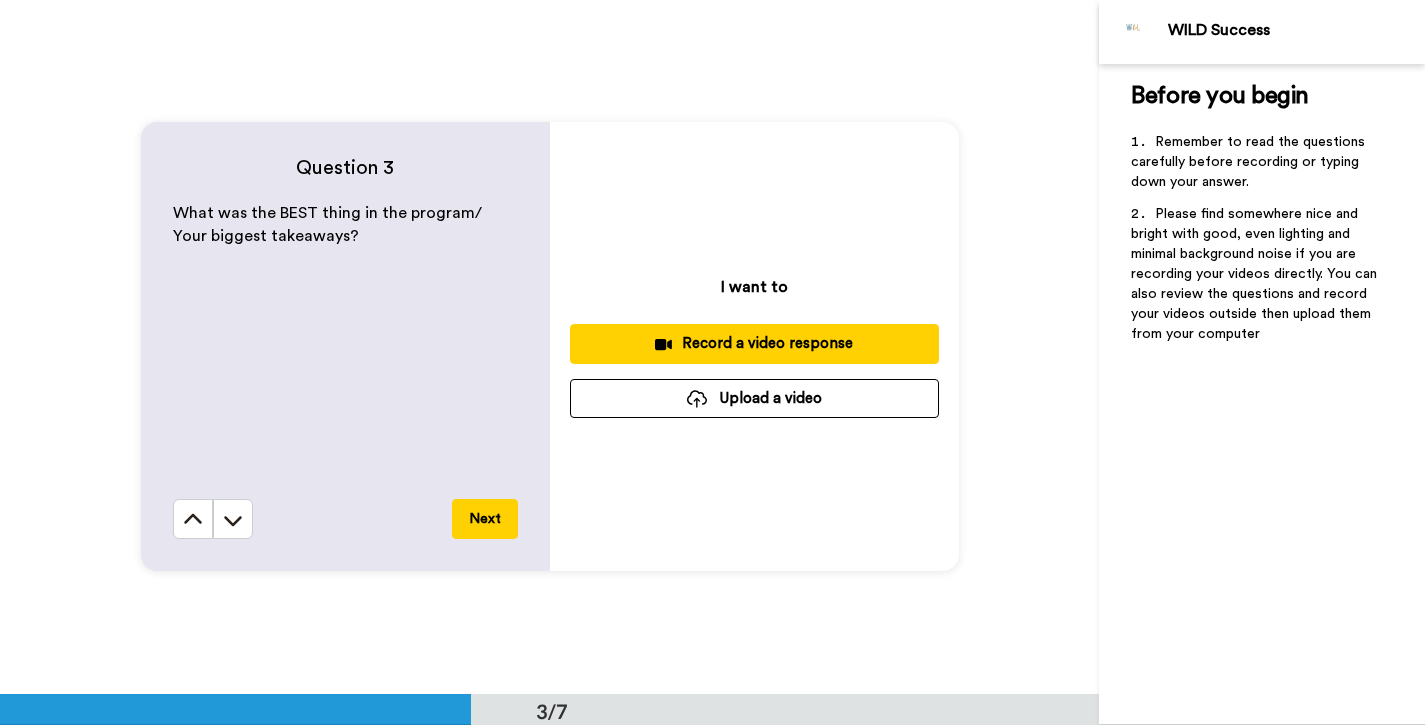 click on "I want to Record a video response Upload a video" at bounding box center (754, 346) 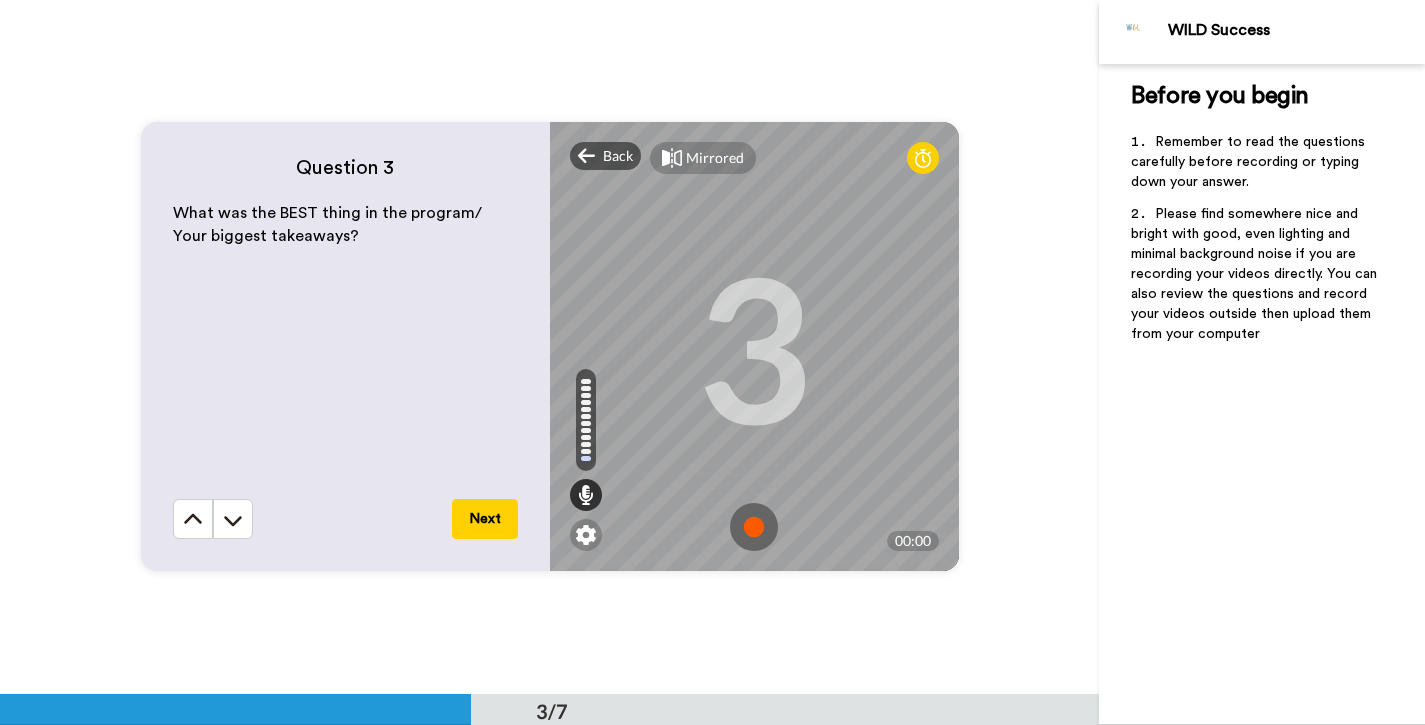 click at bounding box center [754, 527] 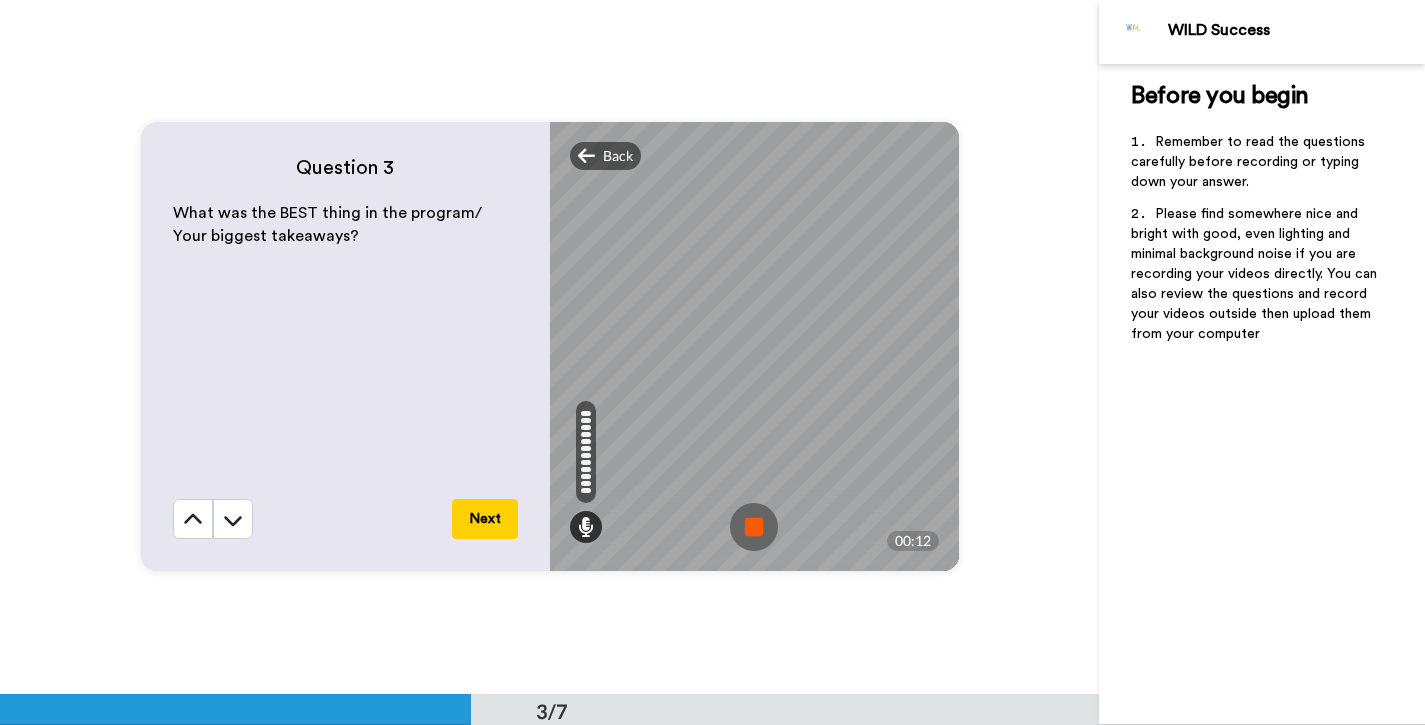 click at bounding box center (754, 527) 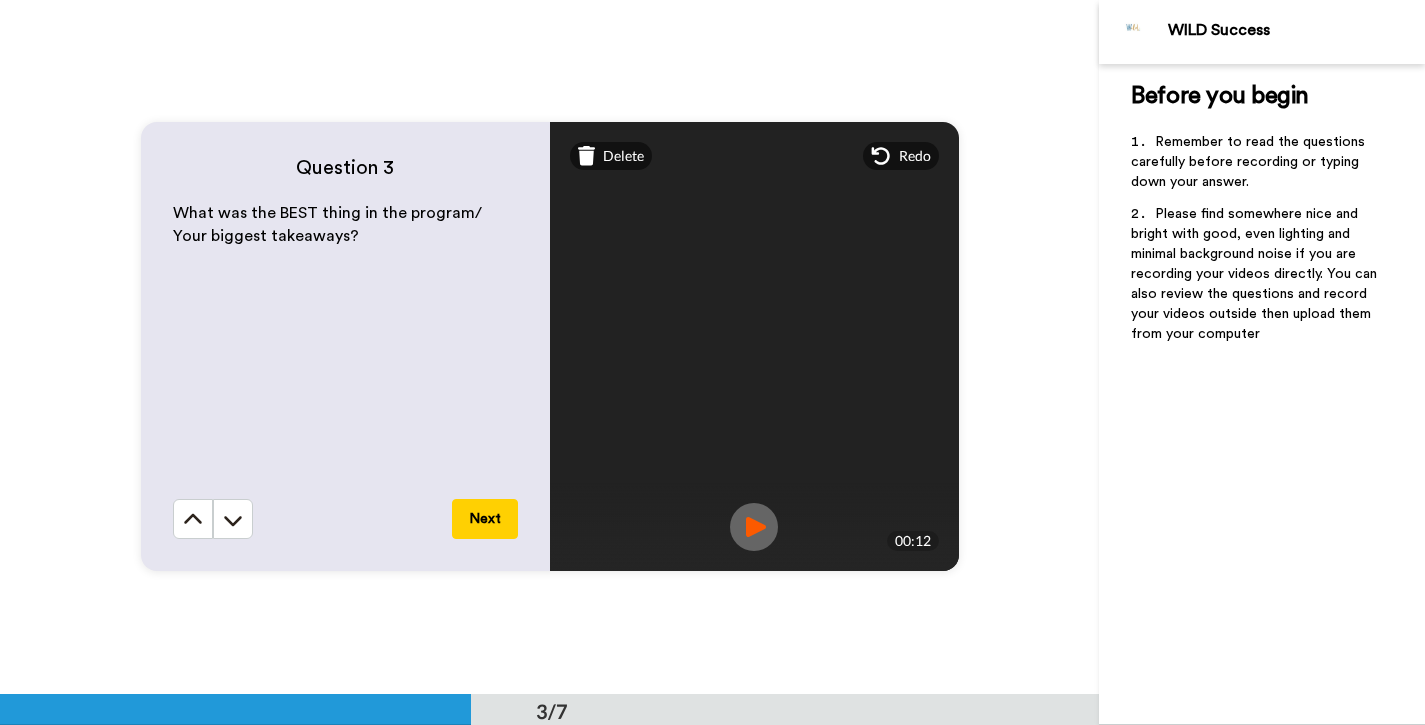 click on "Next" at bounding box center (485, 519) 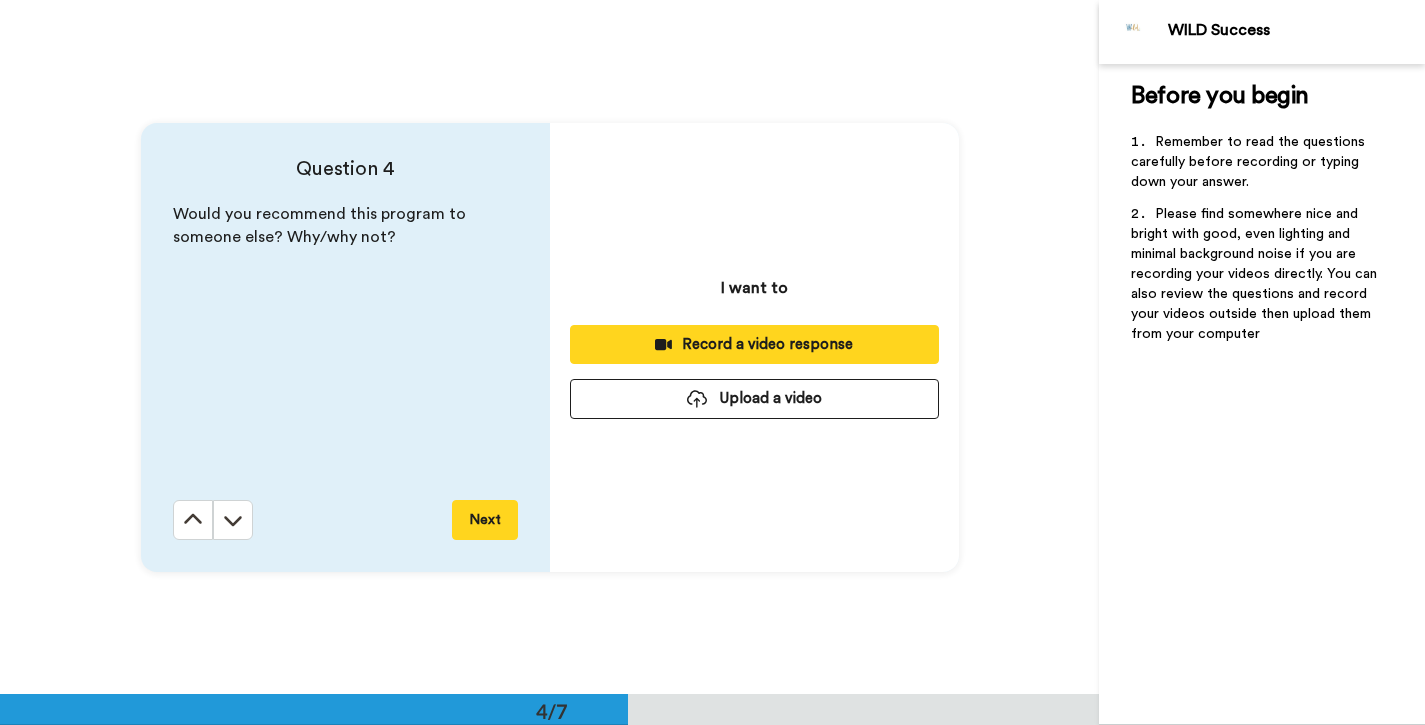 scroll, scrollTop: 2084, scrollLeft: 0, axis: vertical 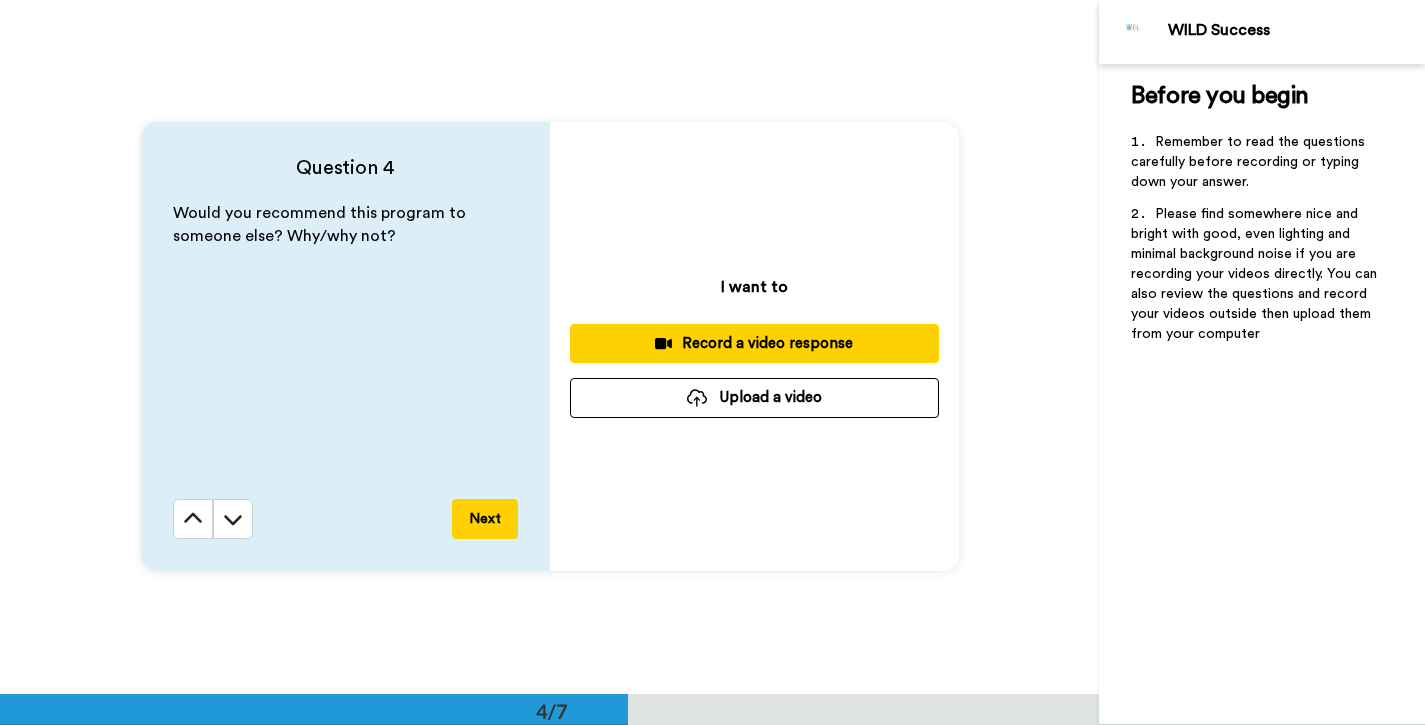 click on "Record a video response" at bounding box center [754, 343] 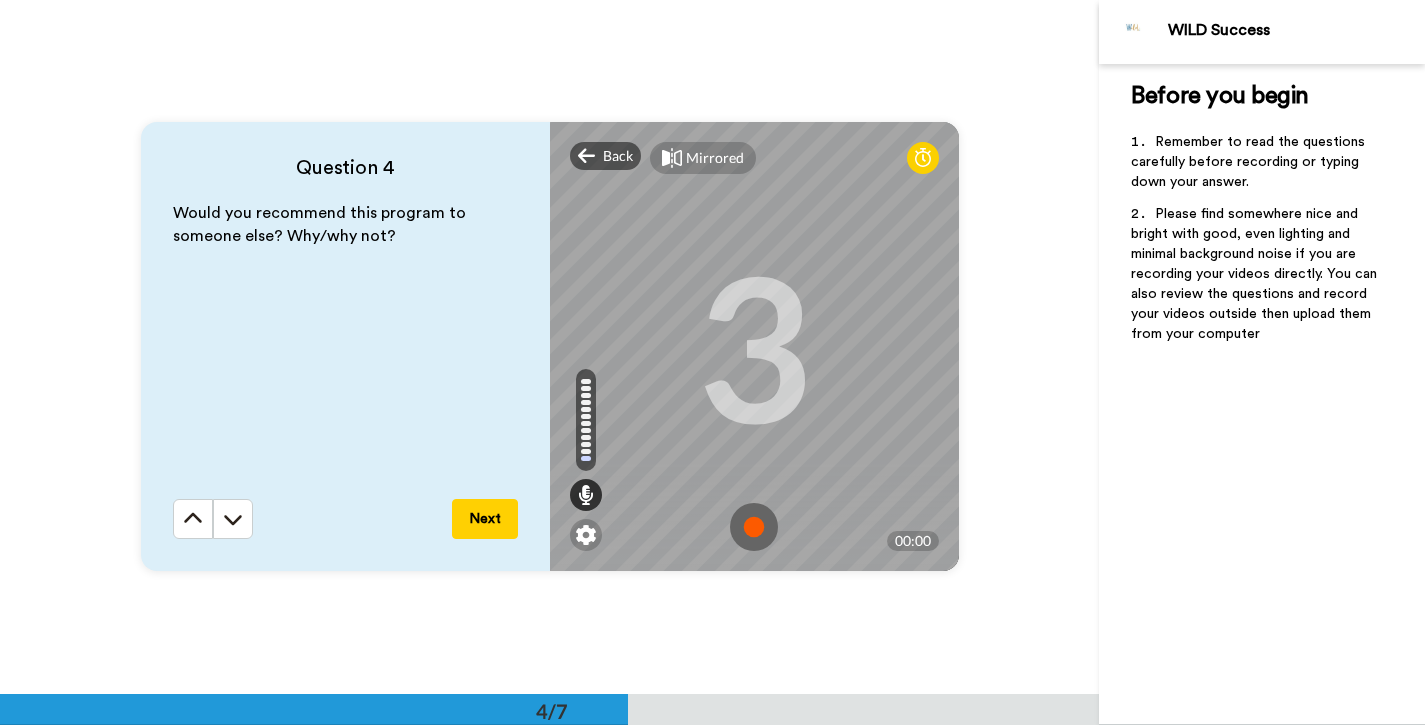 click at bounding box center (754, 527) 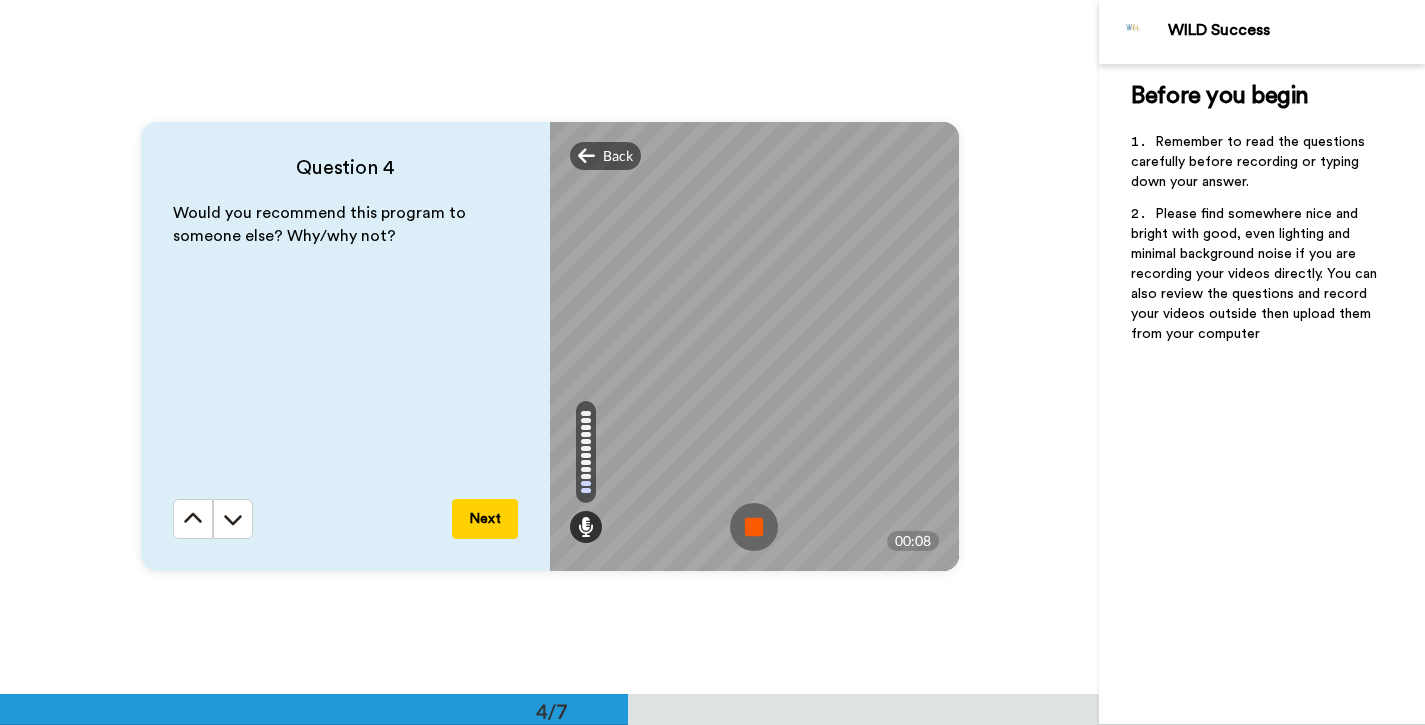 click at bounding box center [754, 527] 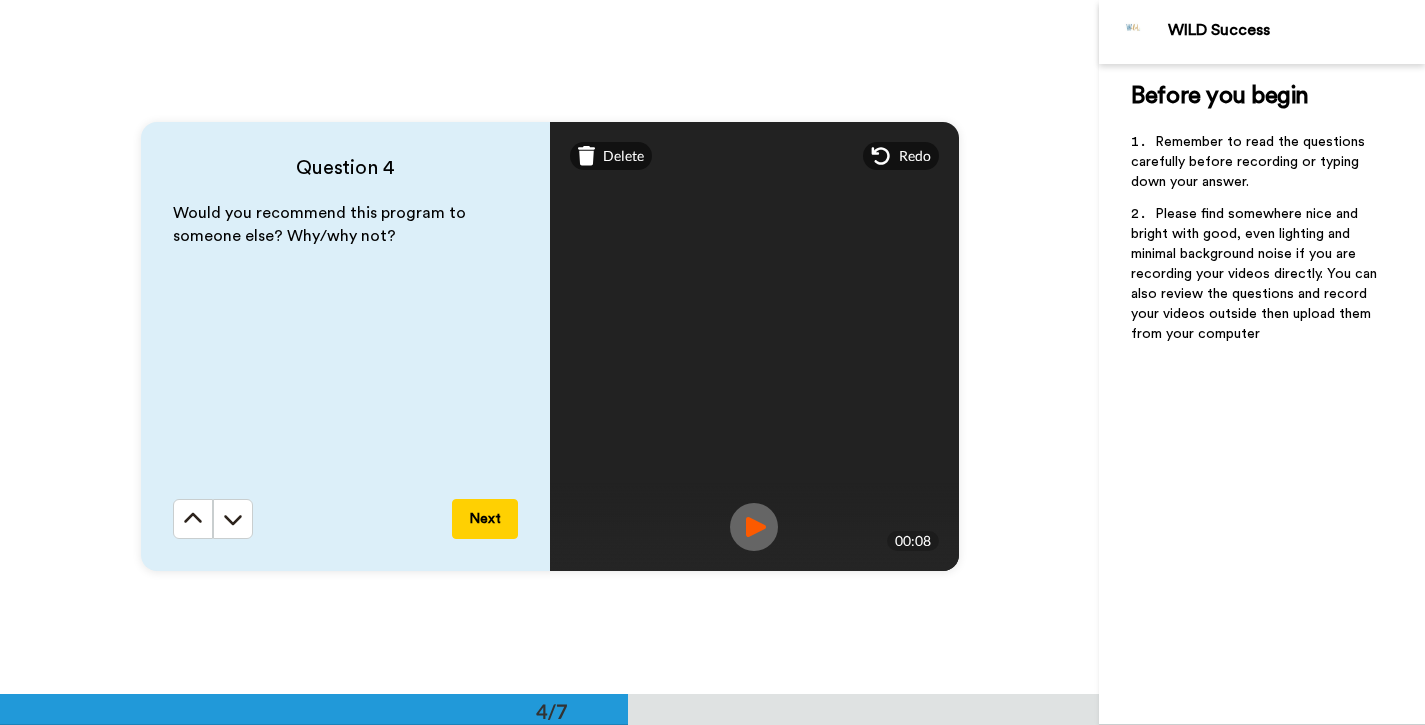 click on "Next" at bounding box center (485, 519) 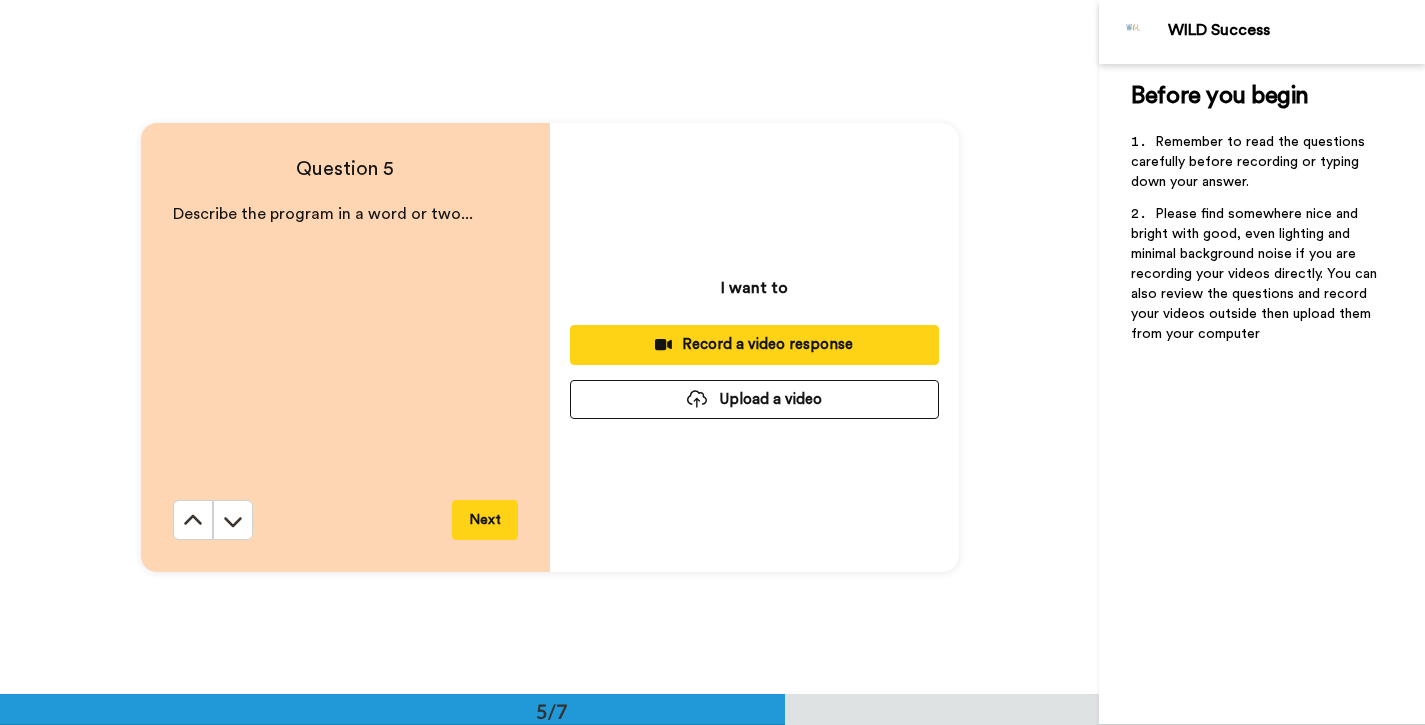 scroll, scrollTop: 2778, scrollLeft: 0, axis: vertical 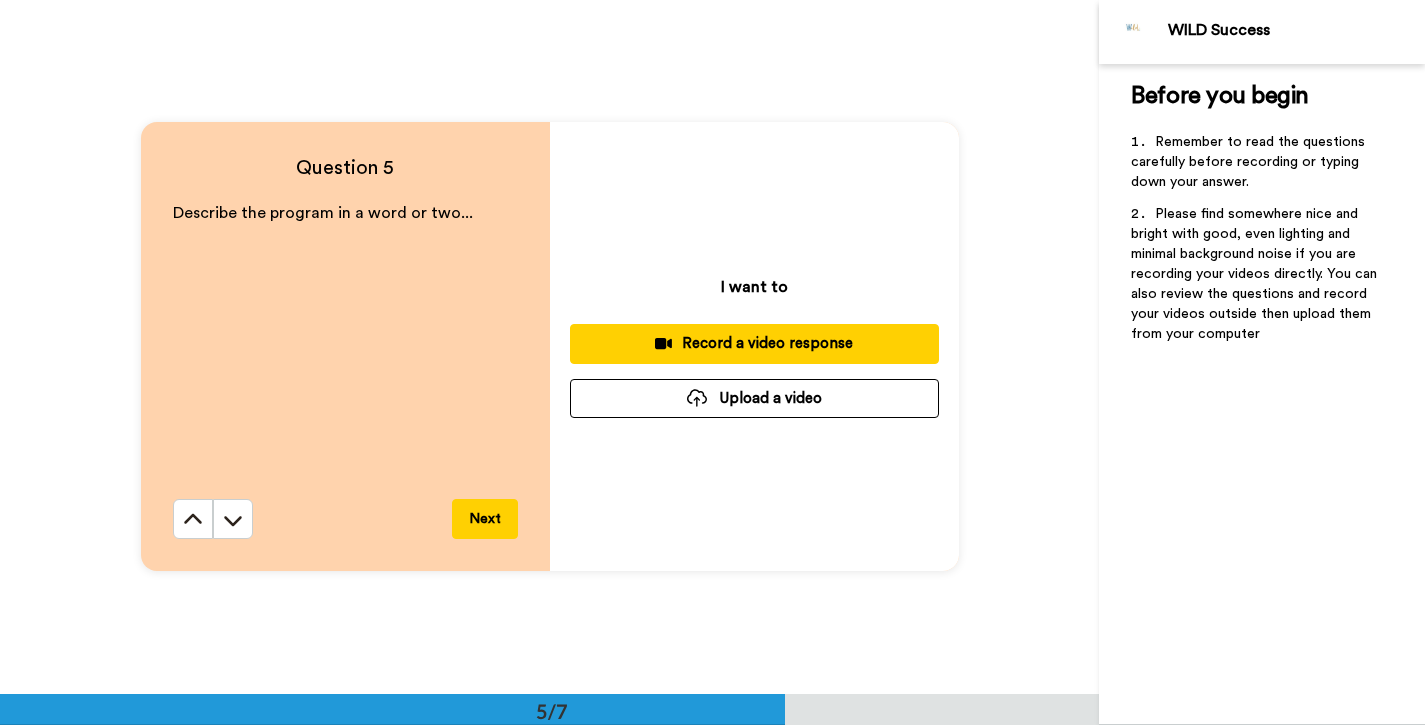 click on "Record a video response" at bounding box center [754, 343] 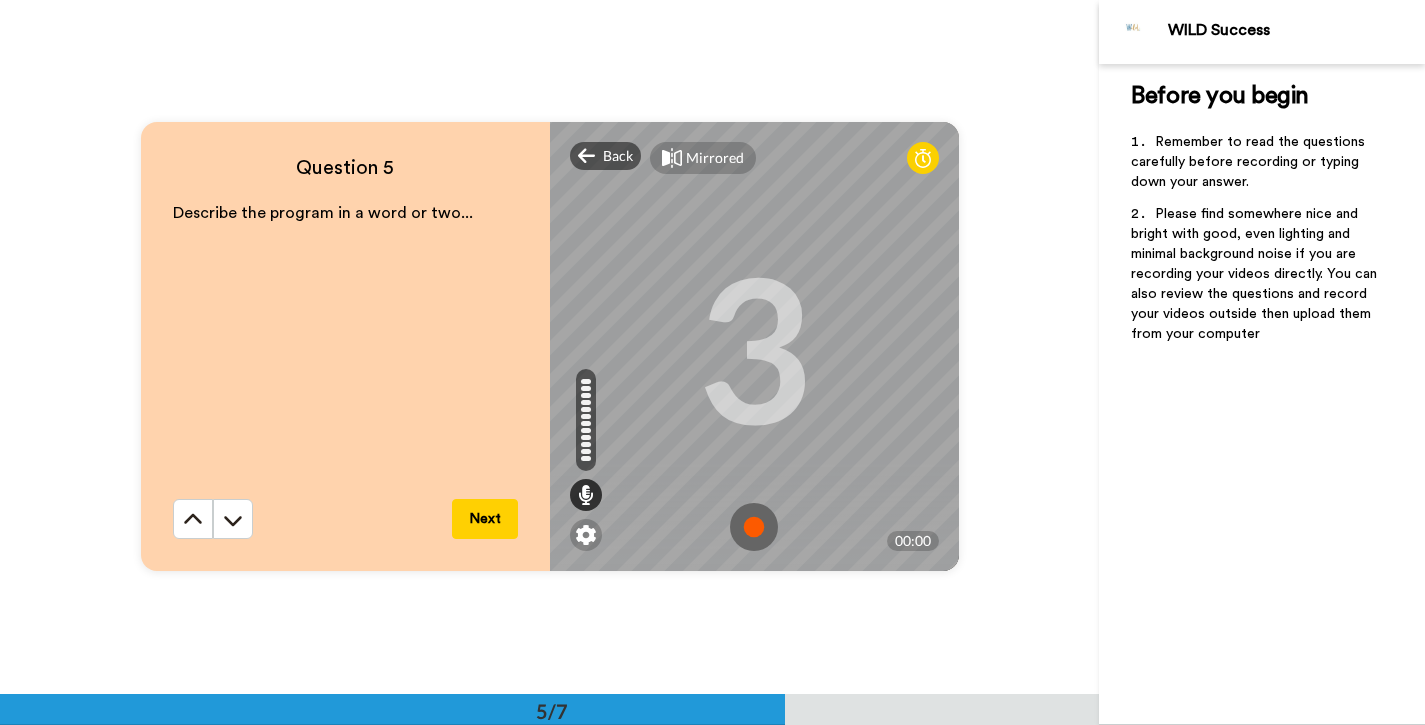 click at bounding box center [754, 527] 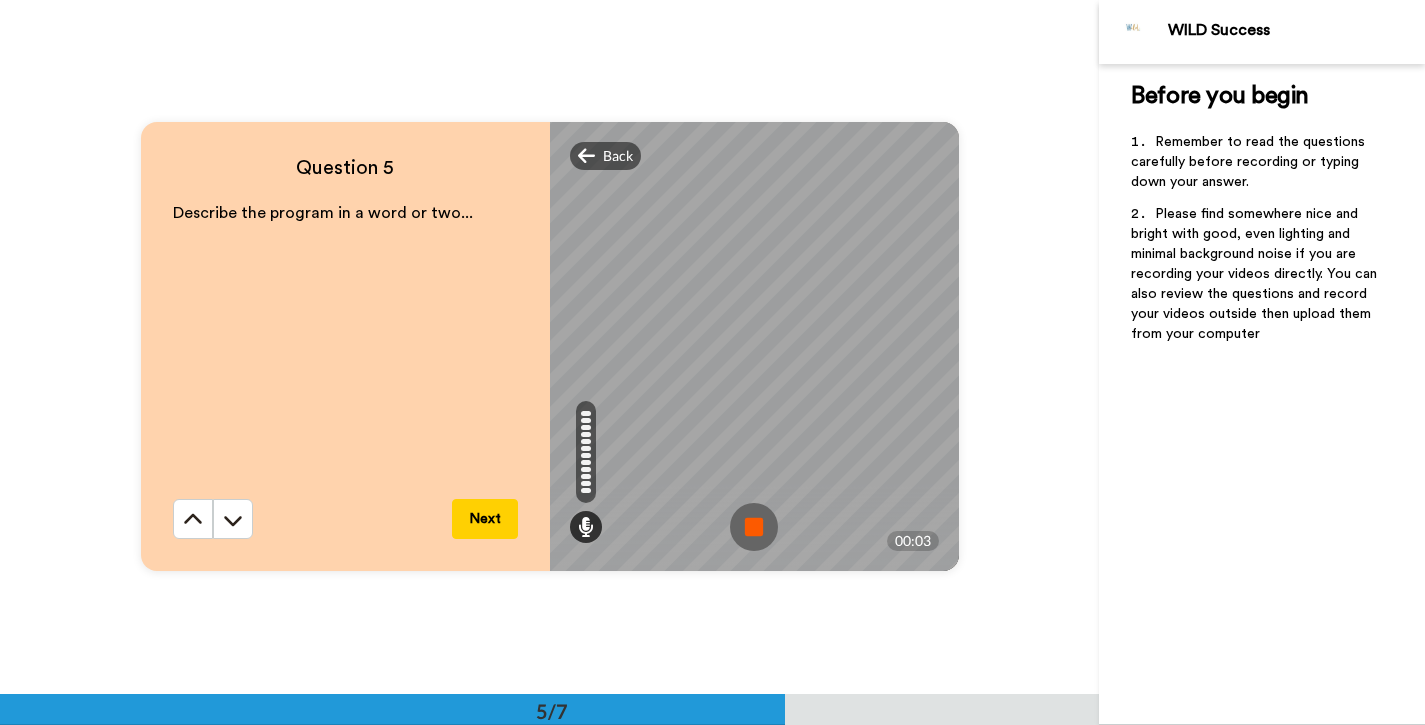 click at bounding box center [754, 527] 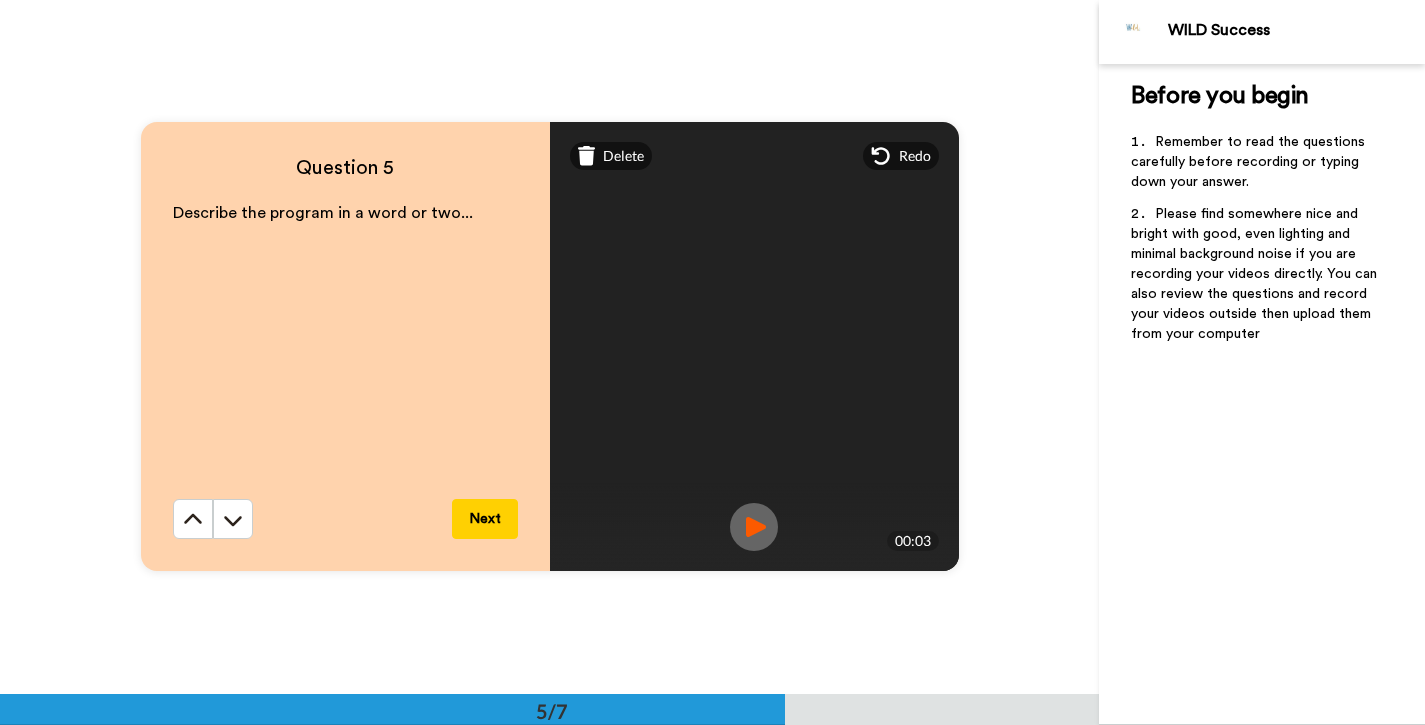 click on "Next" at bounding box center (485, 519) 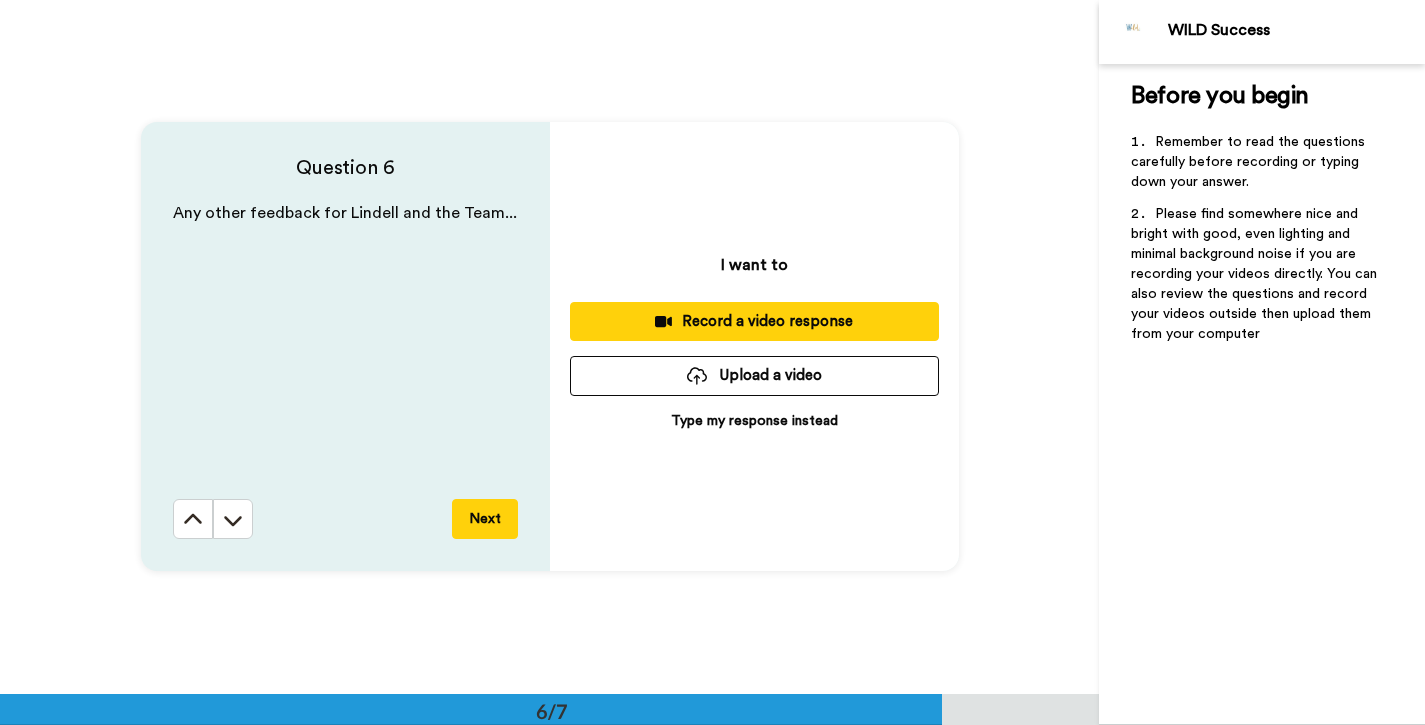 scroll, scrollTop: 3472, scrollLeft: 0, axis: vertical 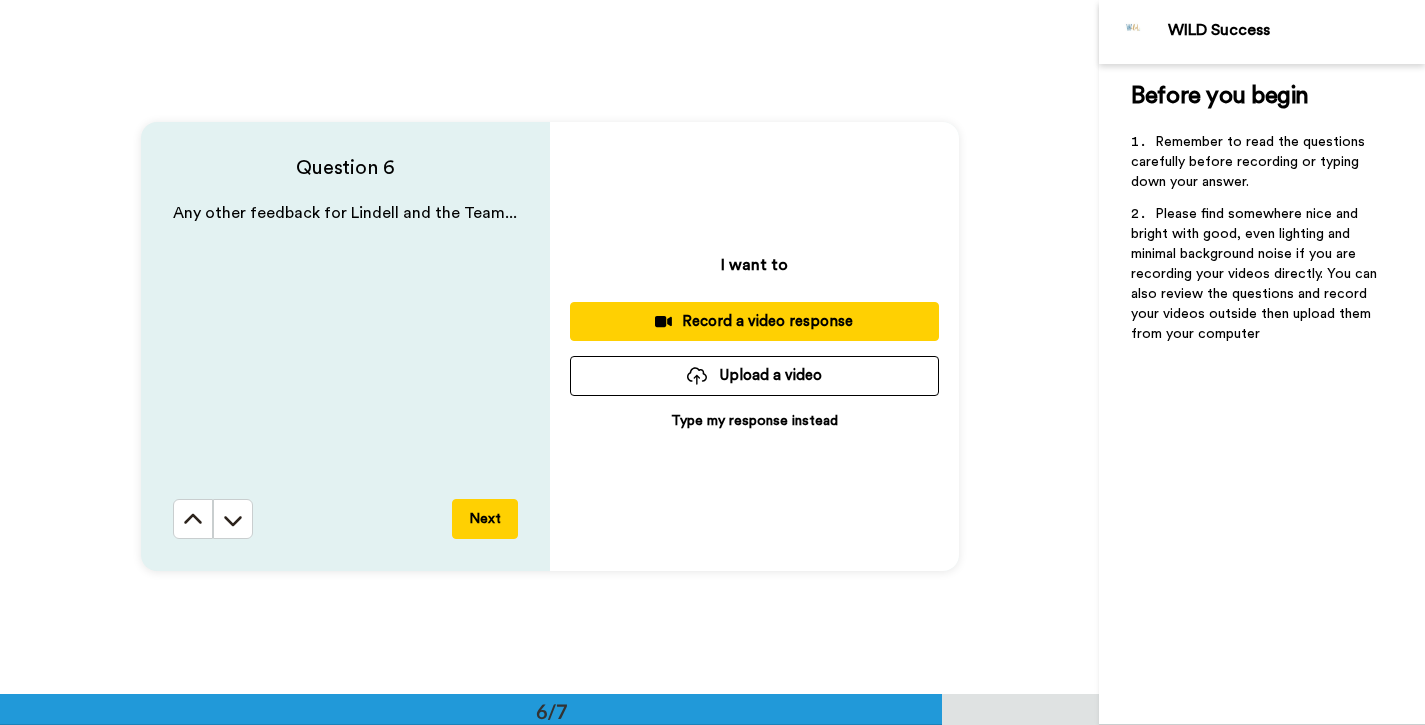 click on "Record a video response" at bounding box center [754, 321] 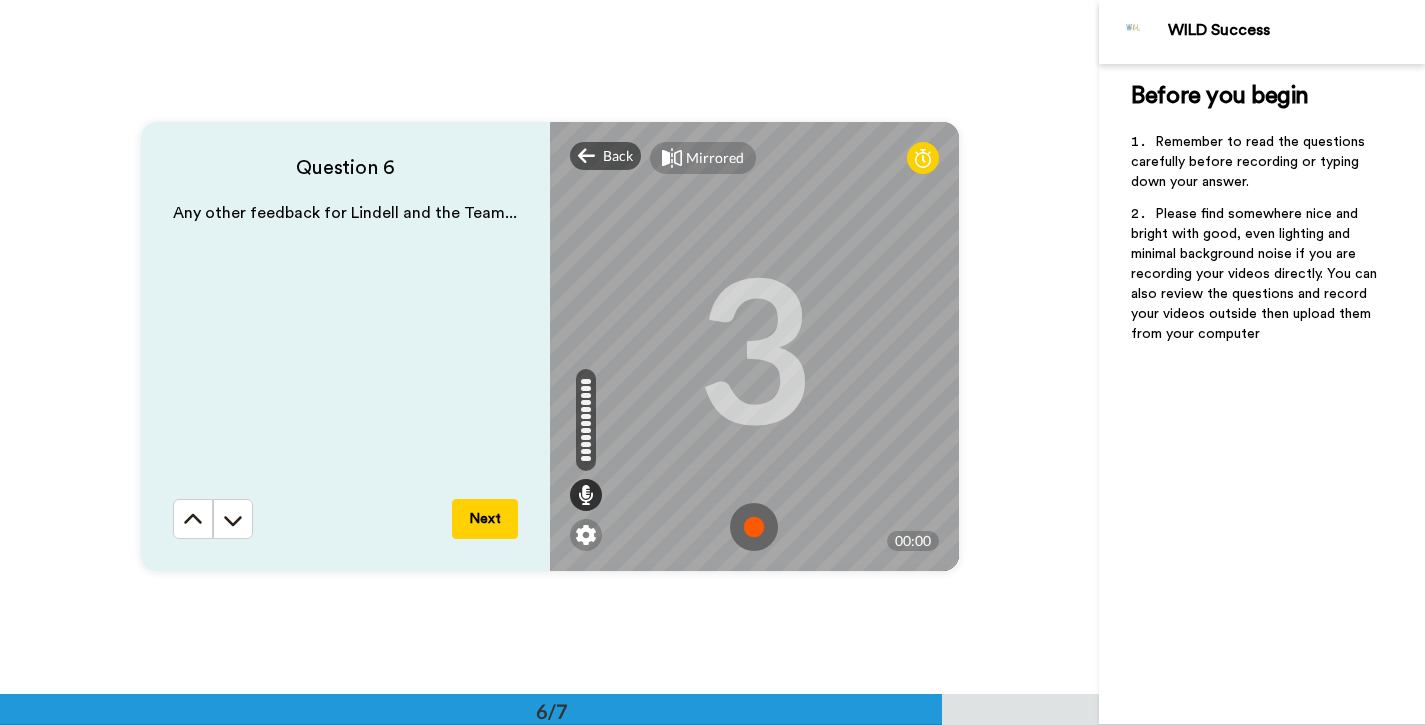 click at bounding box center (754, 527) 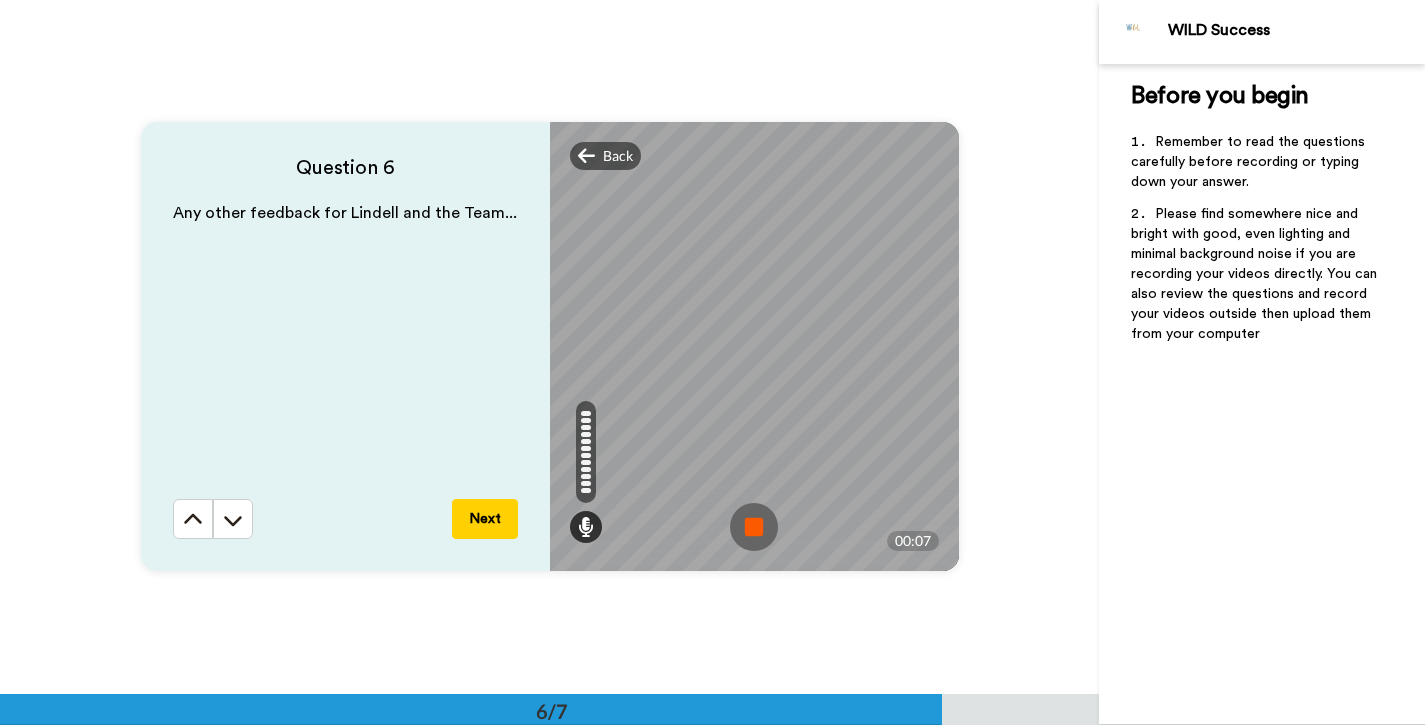 click at bounding box center (754, 527) 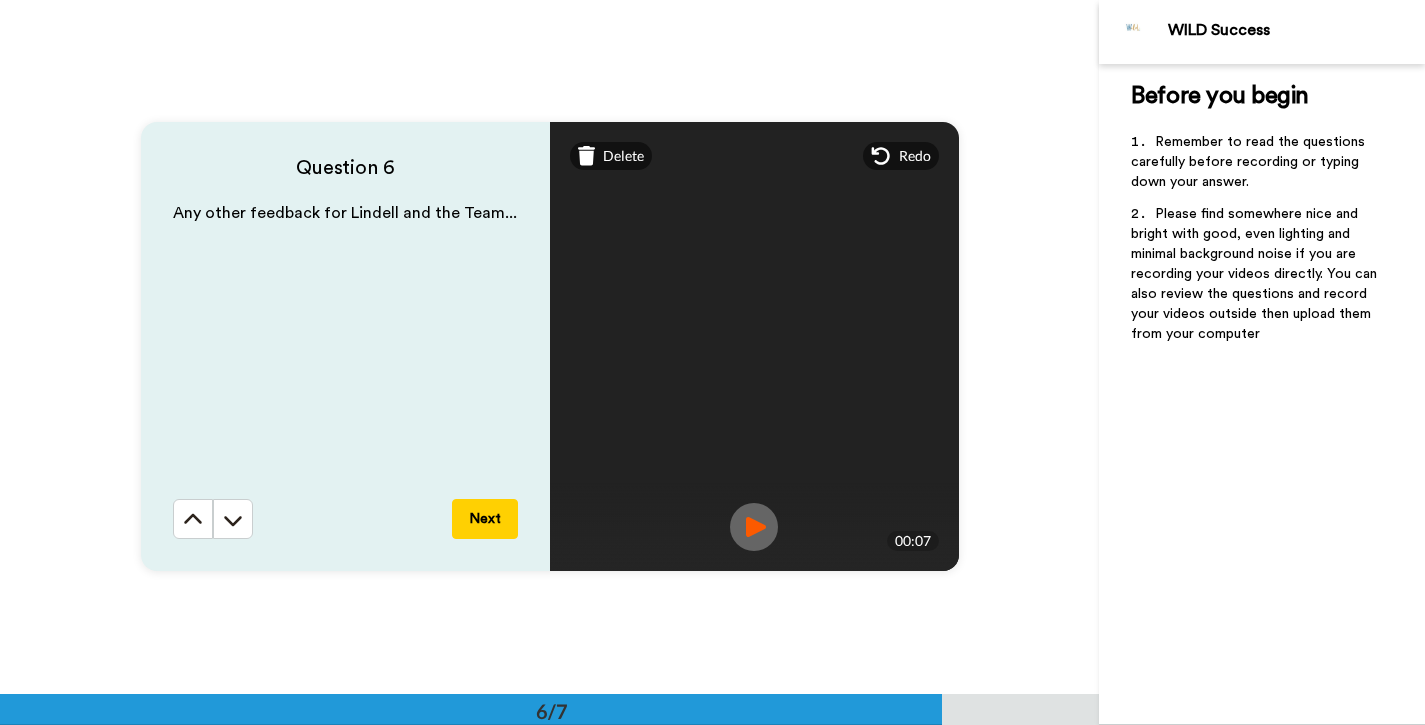 click on "Next" at bounding box center (485, 519) 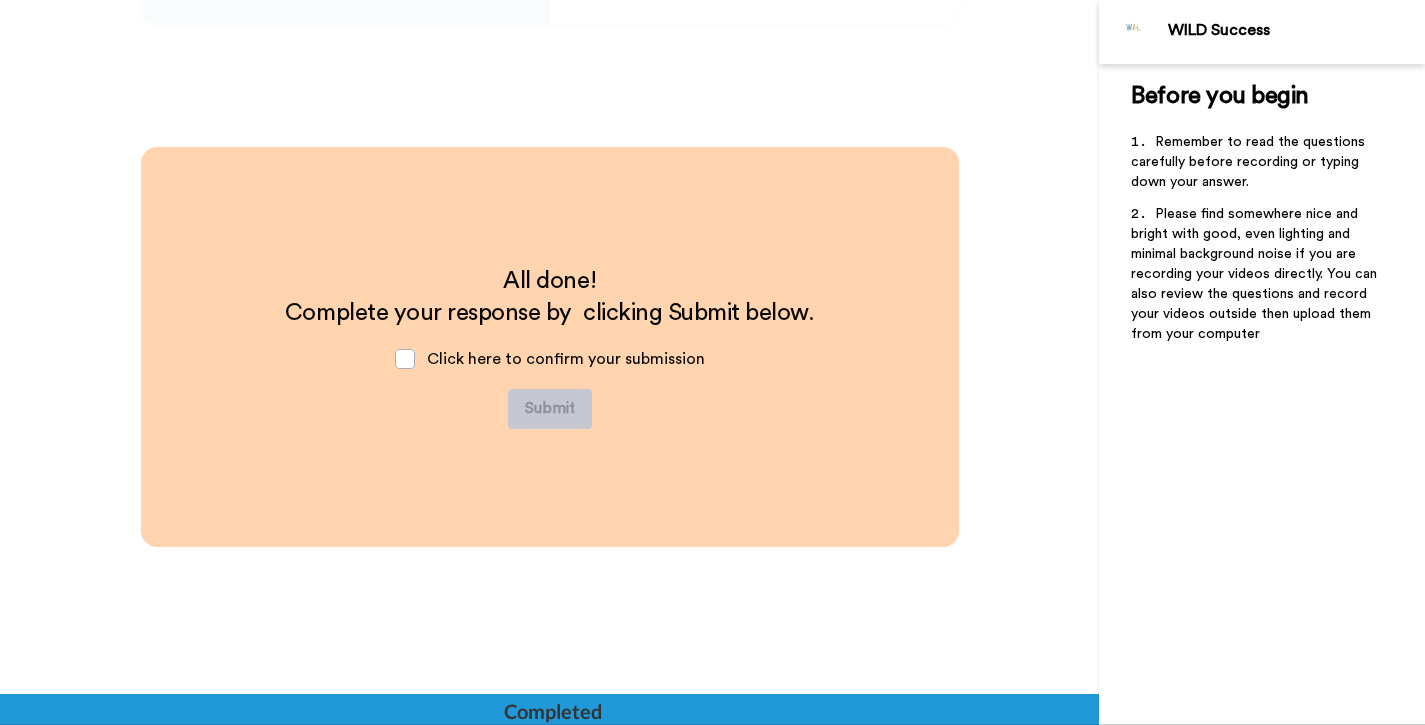 scroll, scrollTop: 4019, scrollLeft: 0, axis: vertical 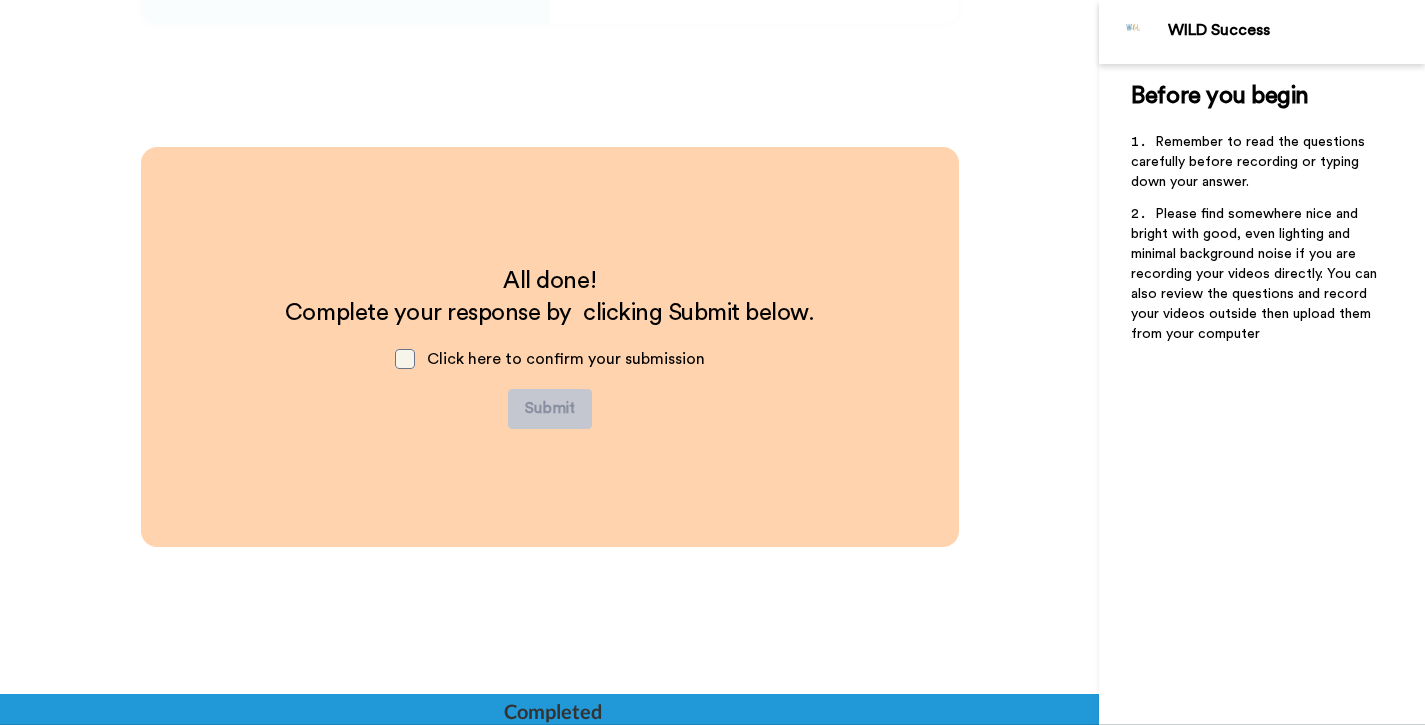 click at bounding box center (405, 359) 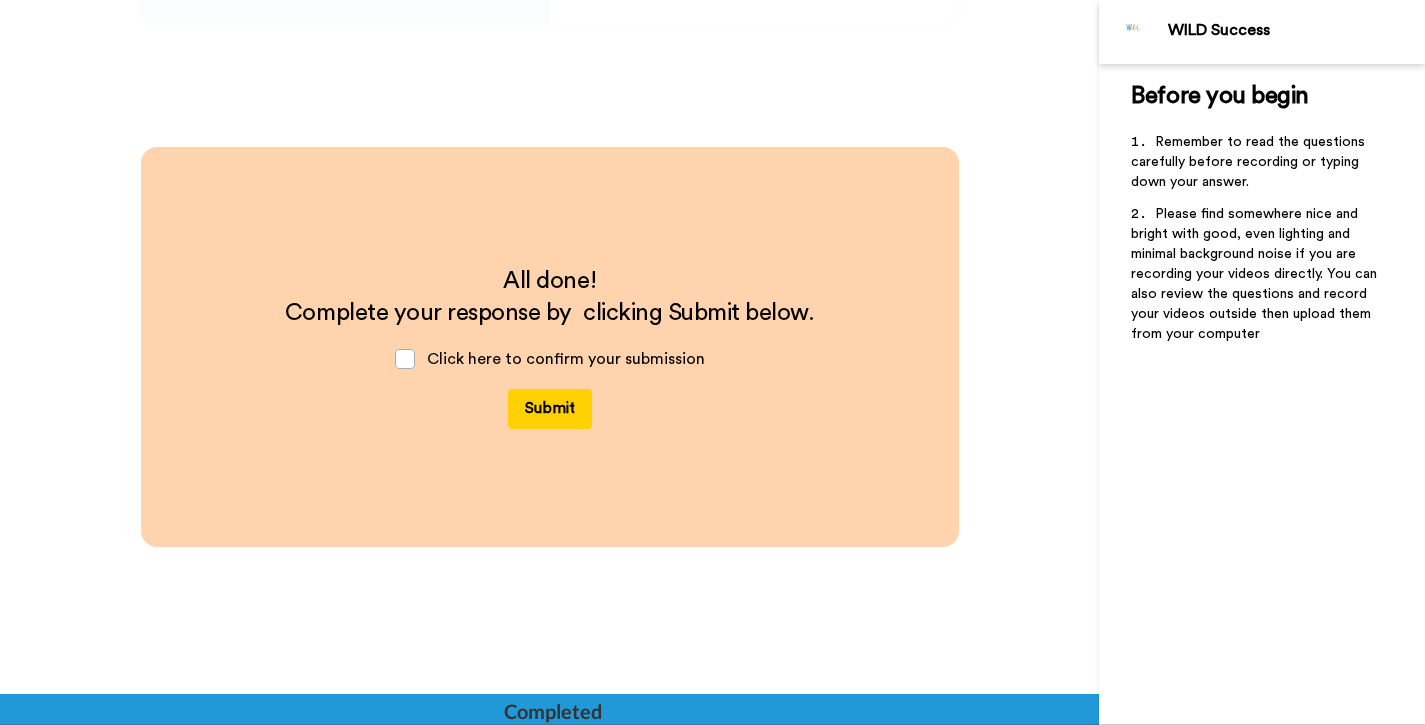 click on "Submit" at bounding box center [550, 409] 